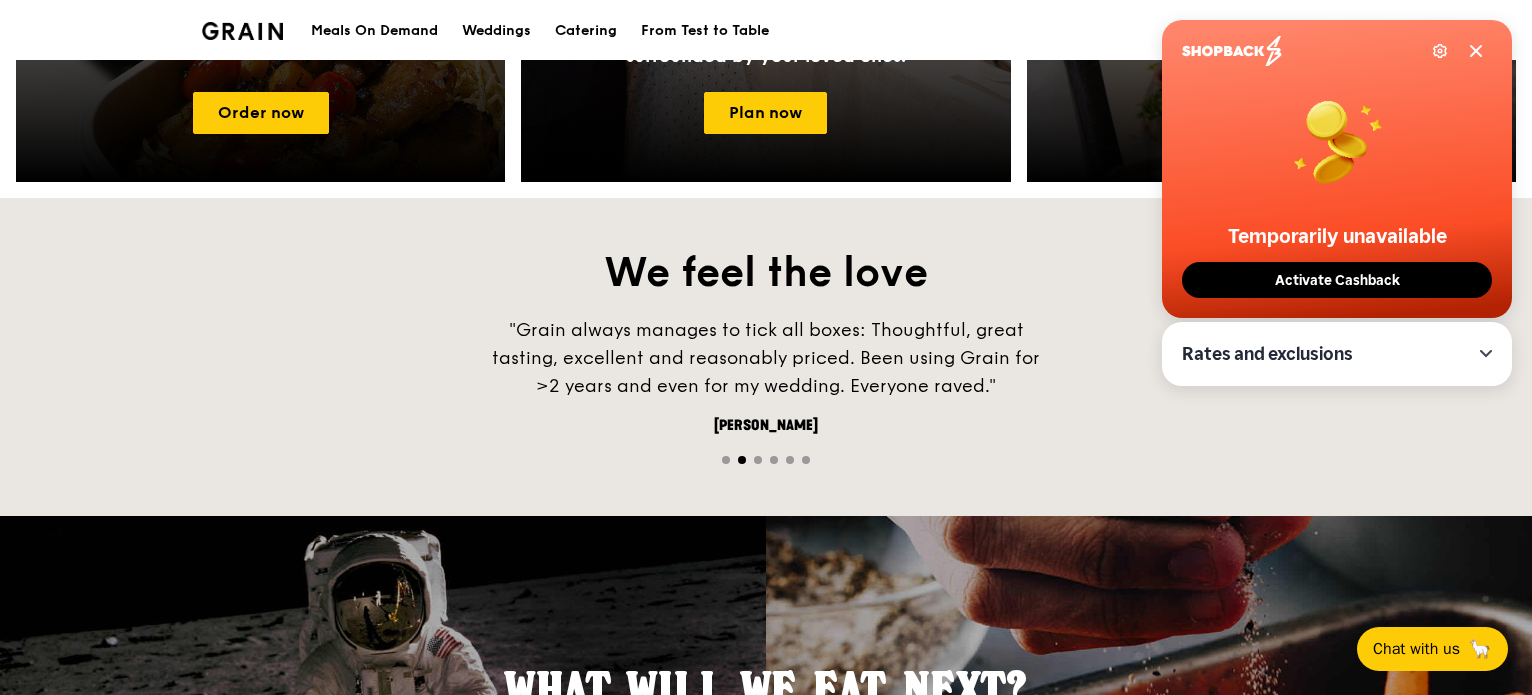 scroll, scrollTop: 1300, scrollLeft: 0, axis: vertical 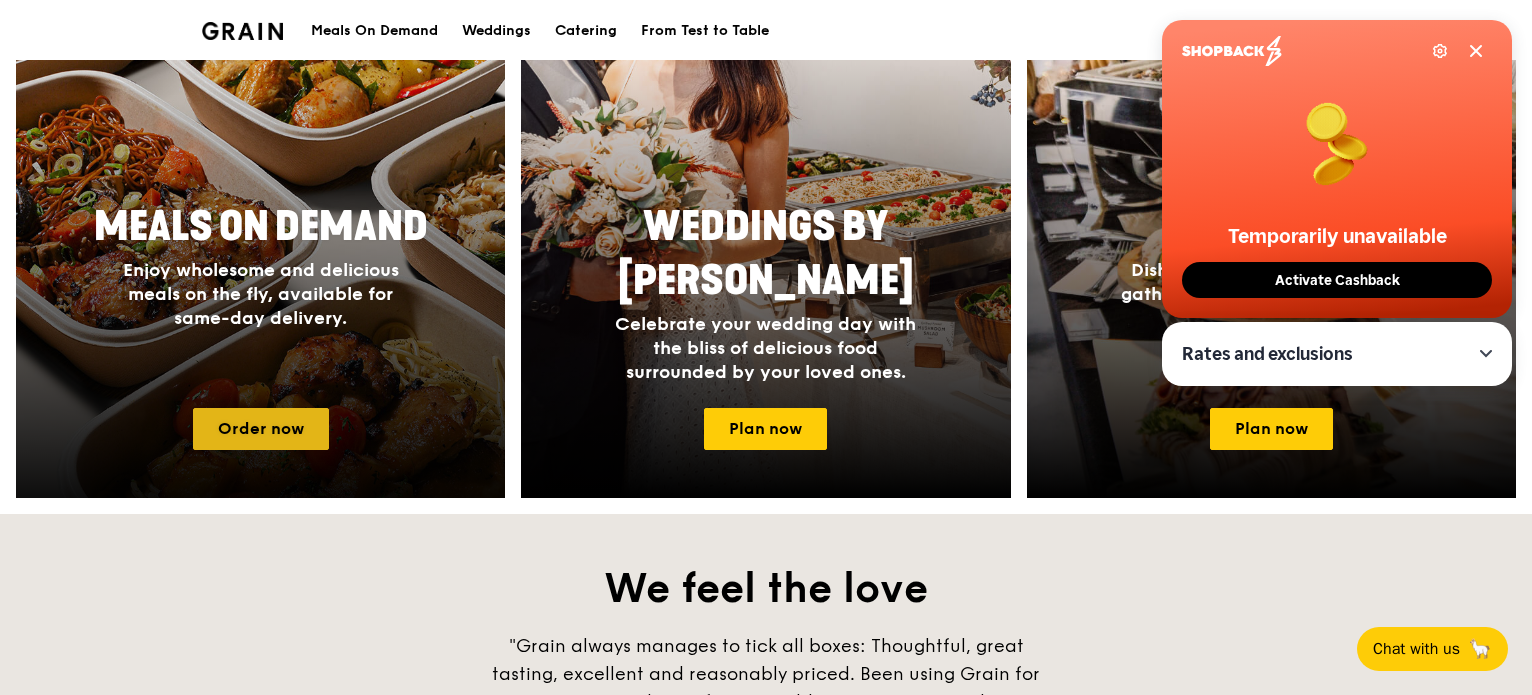 click at bounding box center (261, 207) 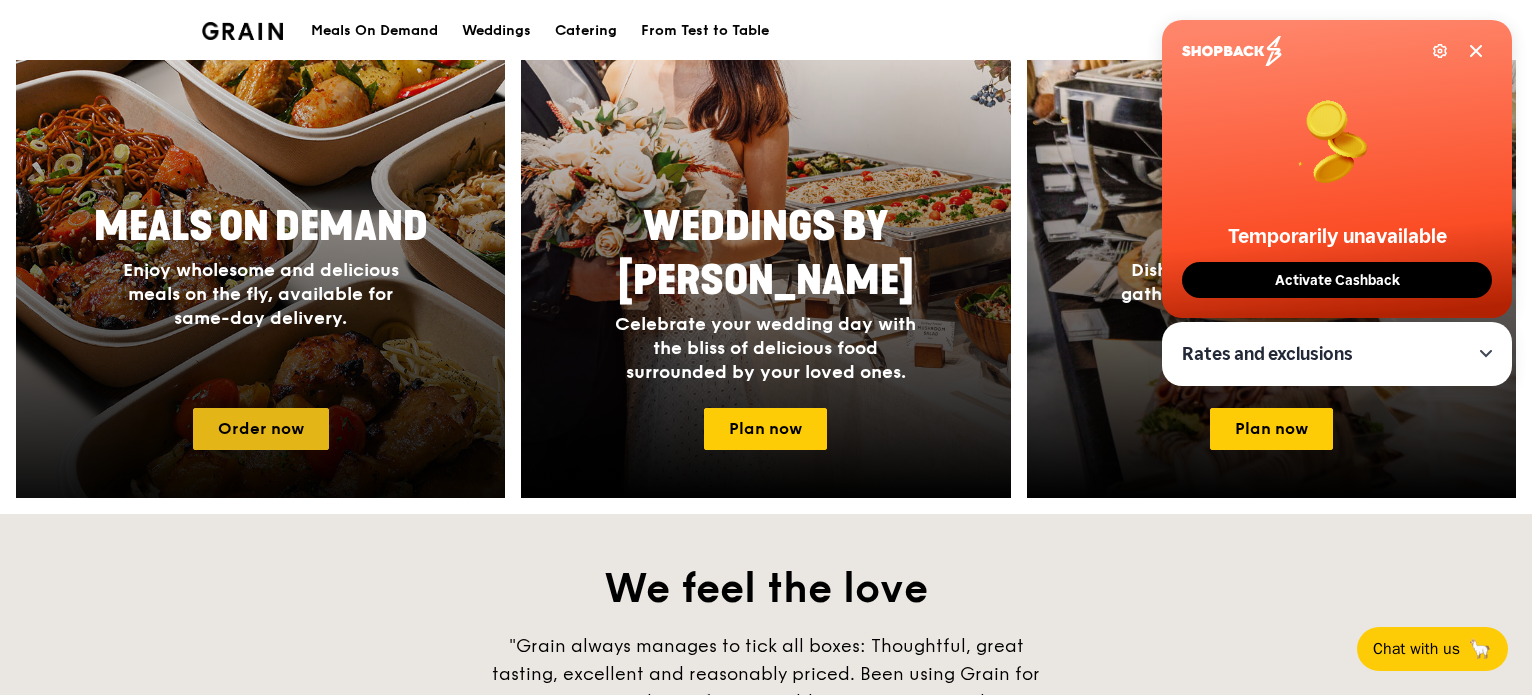 scroll, scrollTop: 0, scrollLeft: 0, axis: both 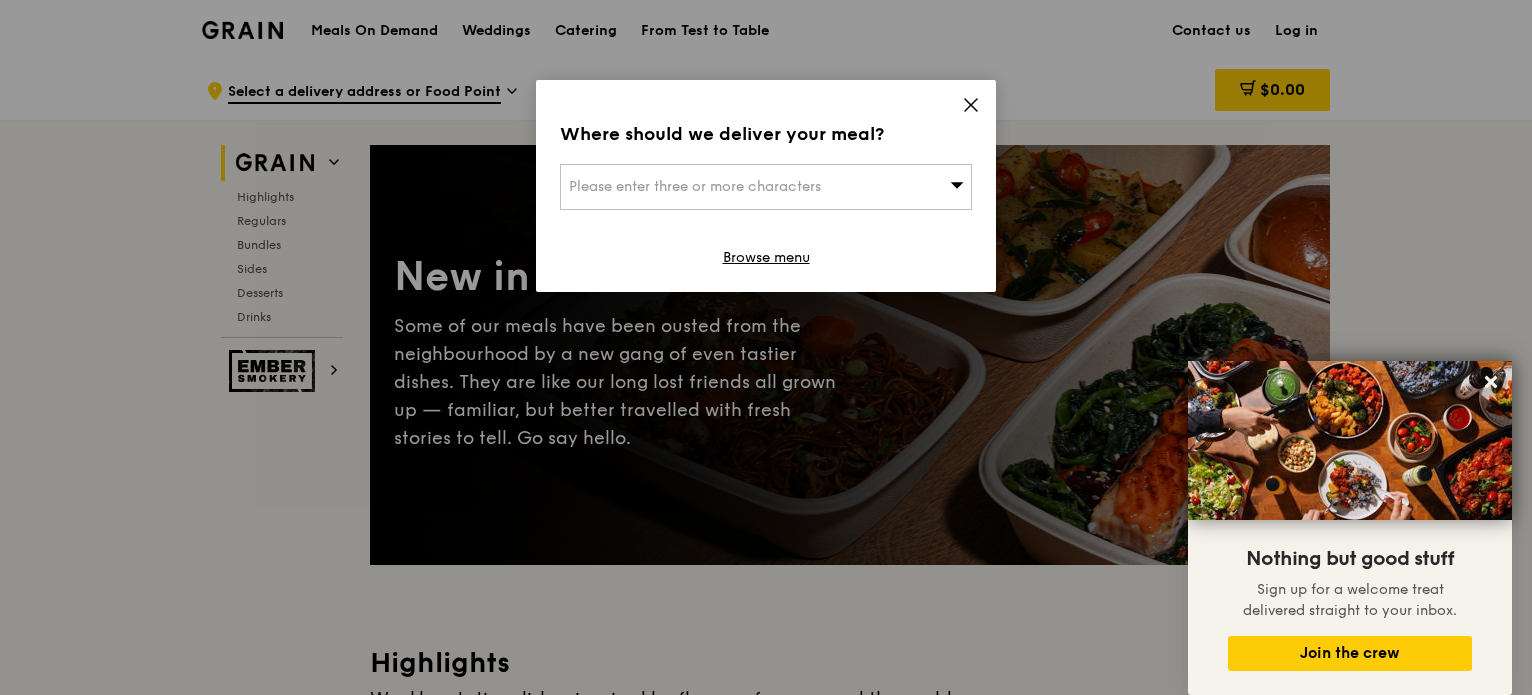 click on "Please enter three or more characters" at bounding box center (766, 187) 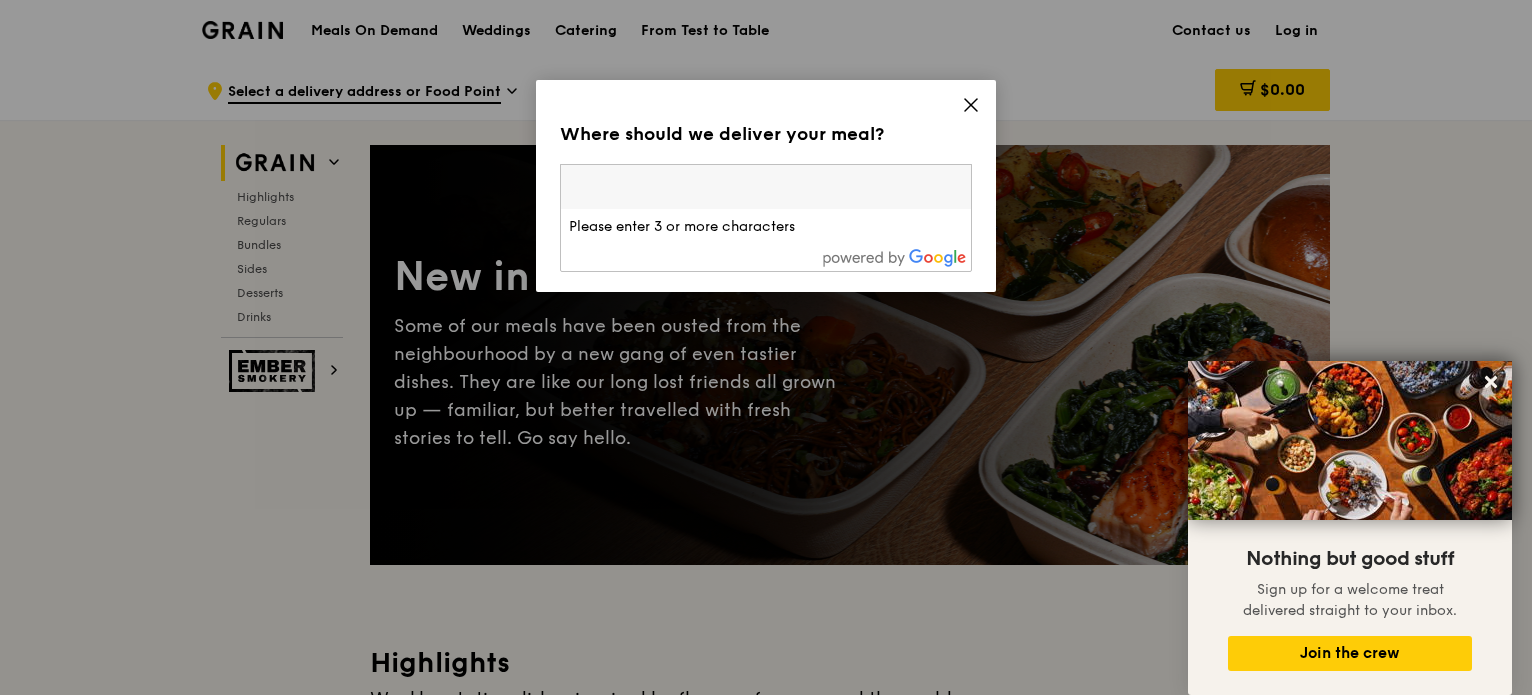 click at bounding box center (766, 187) 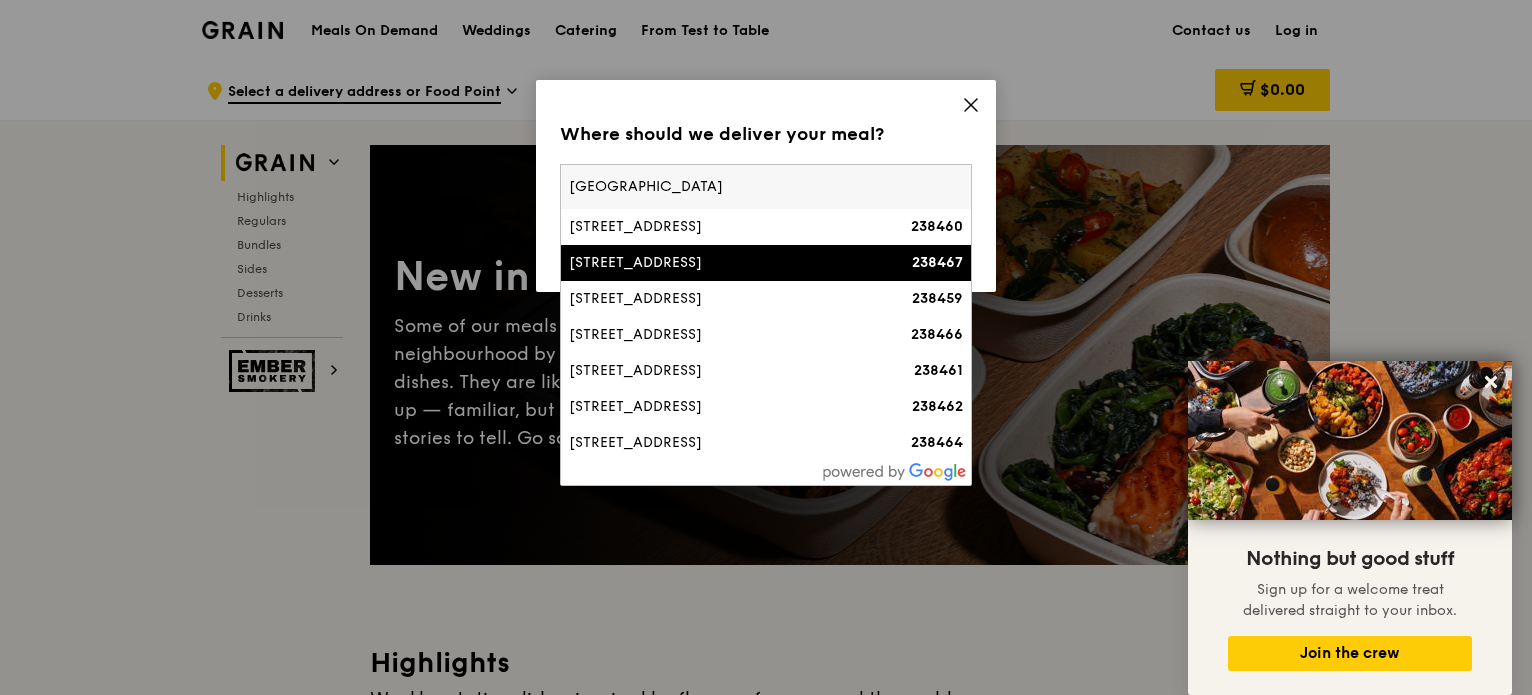 type on "[GEOGRAPHIC_DATA]" 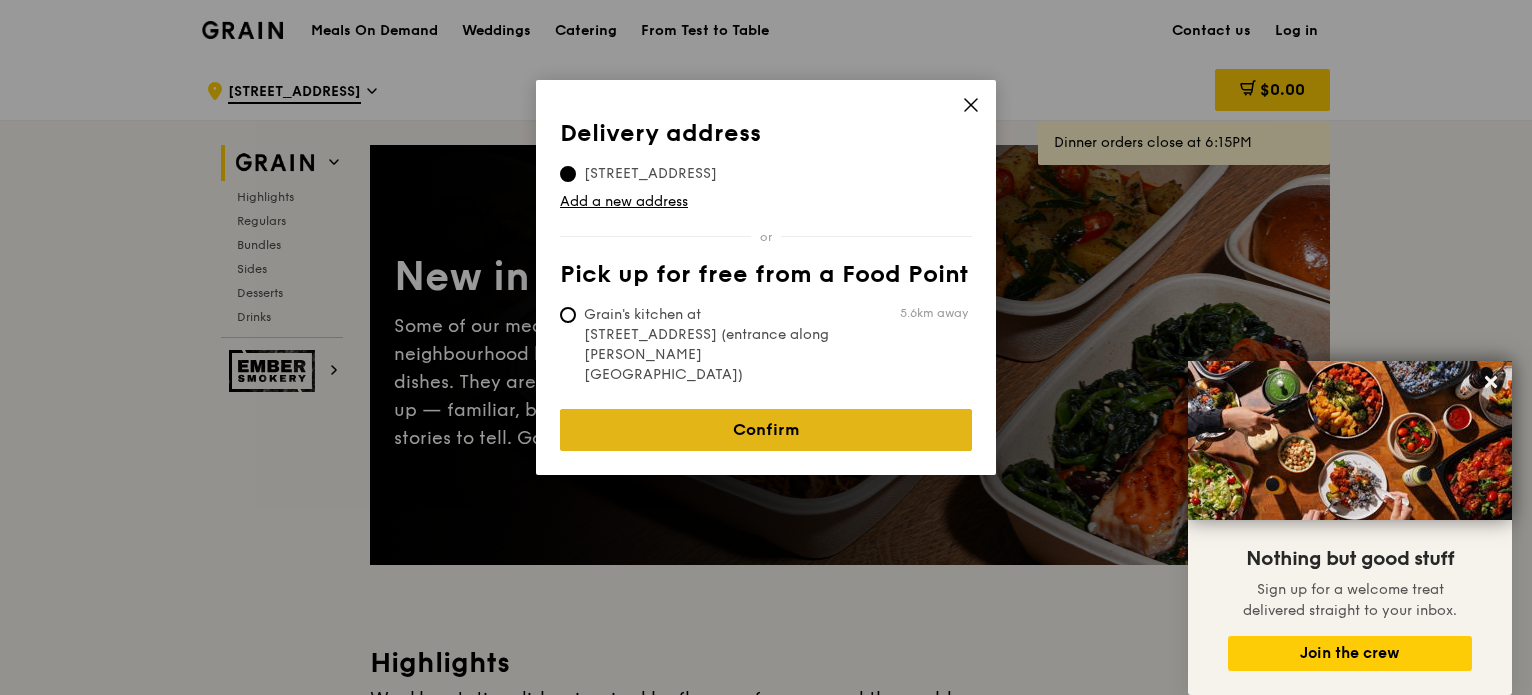 click on "Confirm" at bounding box center [766, 430] 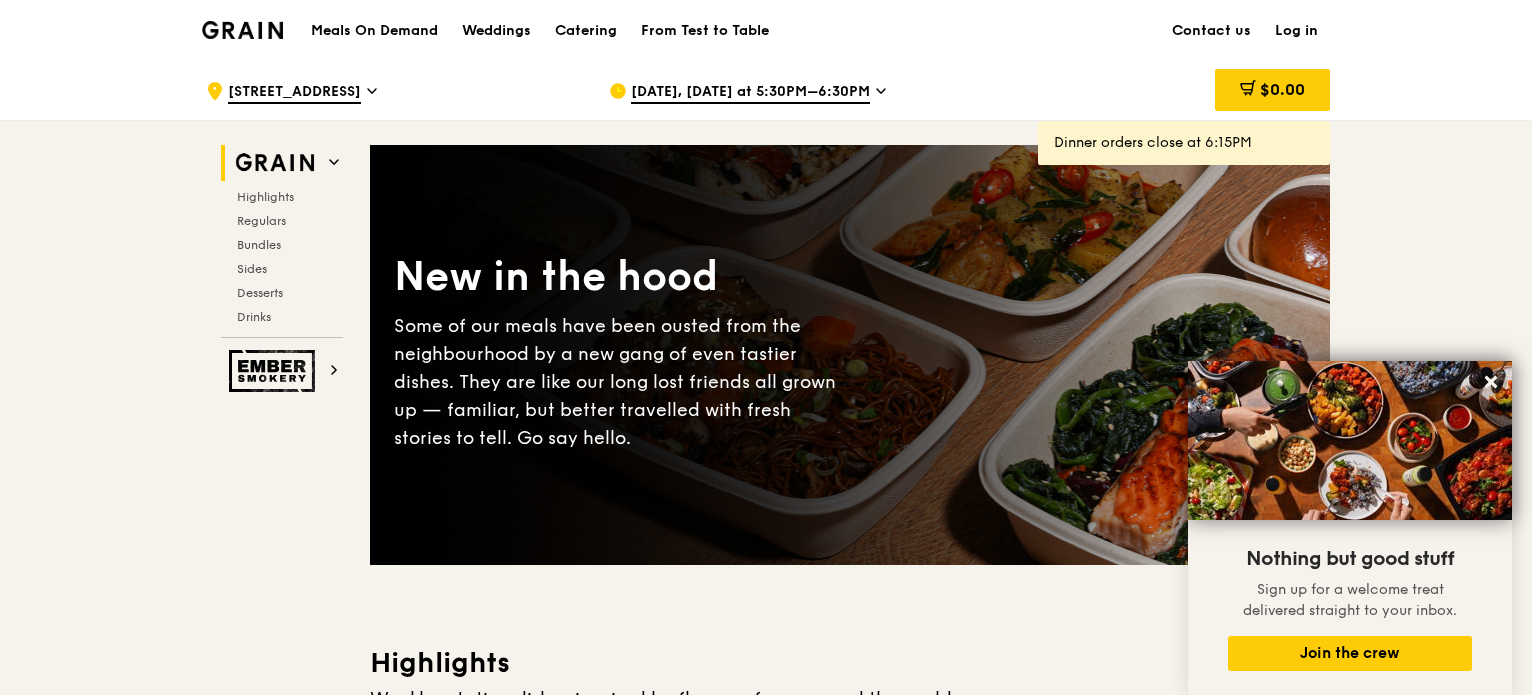 click on "[DATE], [DATE] at 5:30PM–6:30PM" at bounding box center [750, 93] 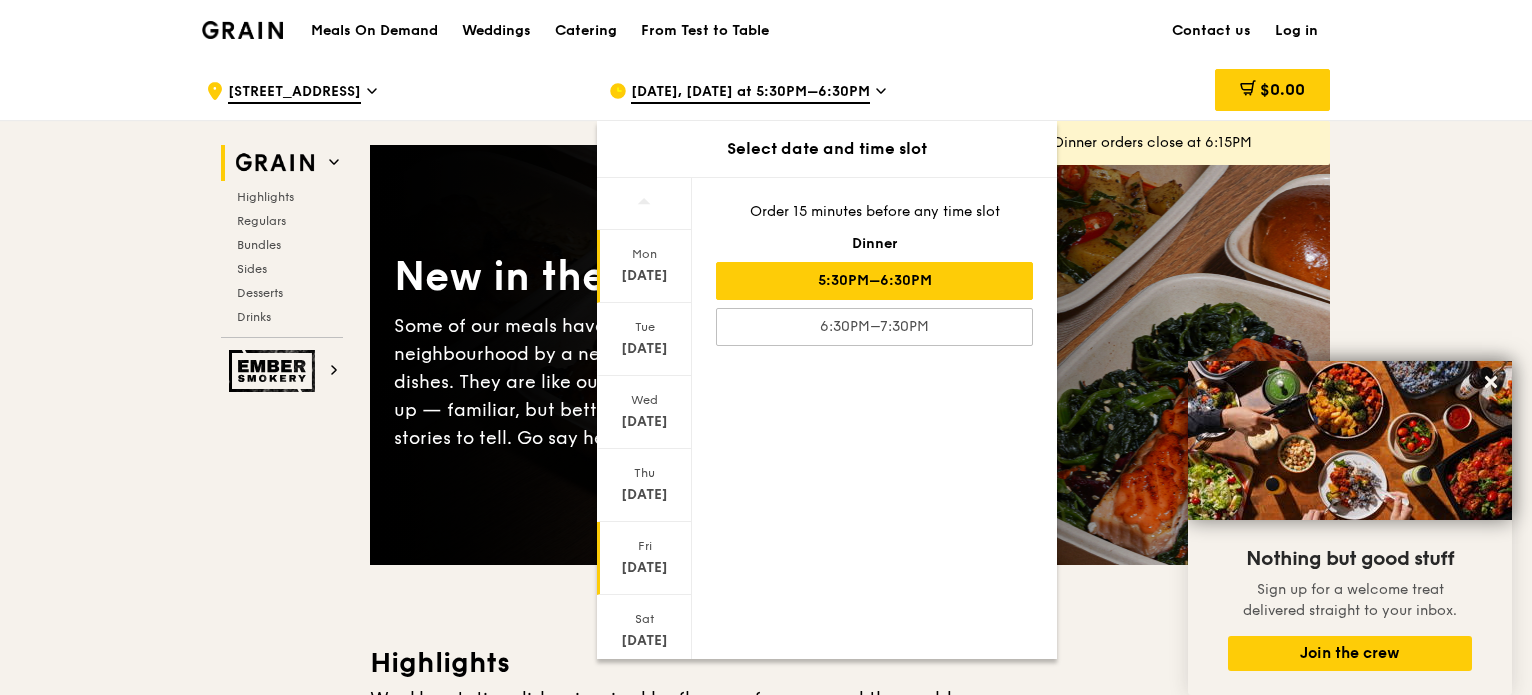 click on "Fri" at bounding box center (644, 546) 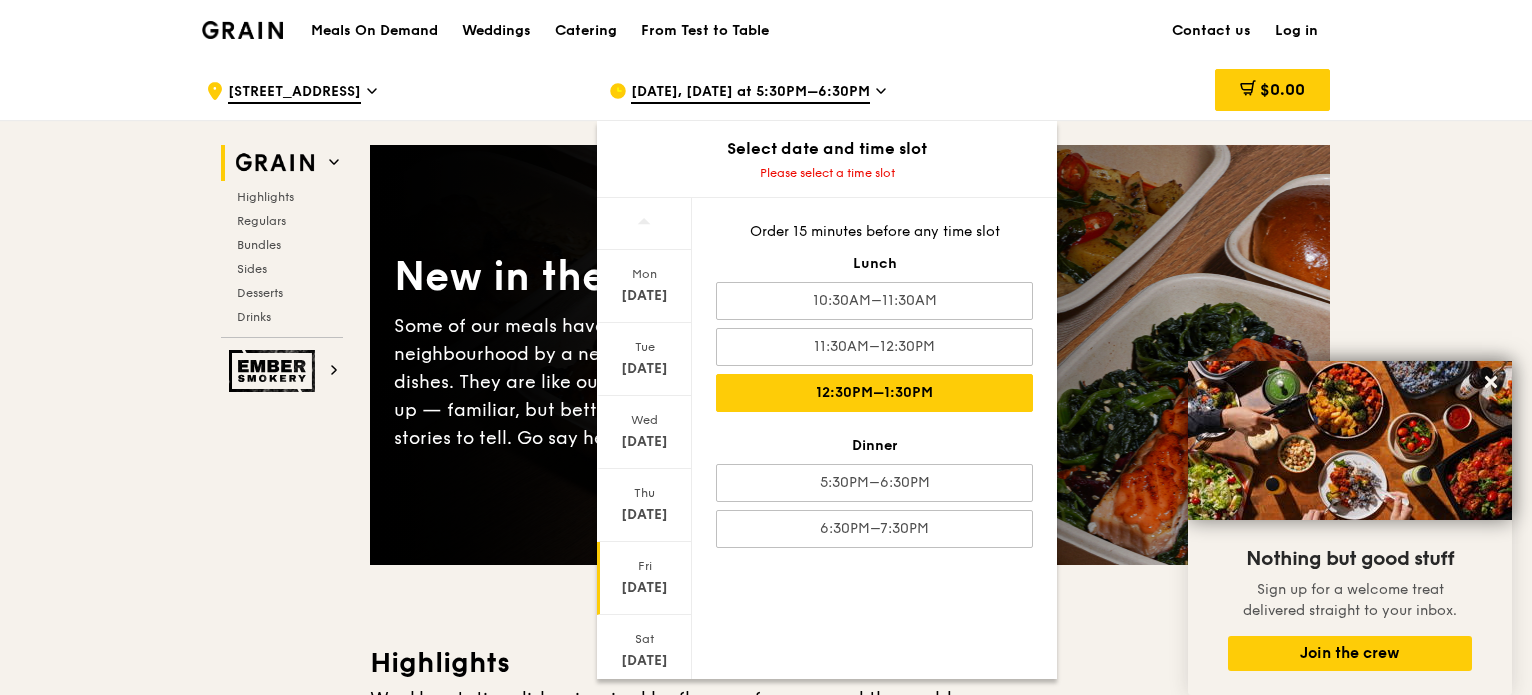 click on "12:30PM–1:30PM" at bounding box center (874, 393) 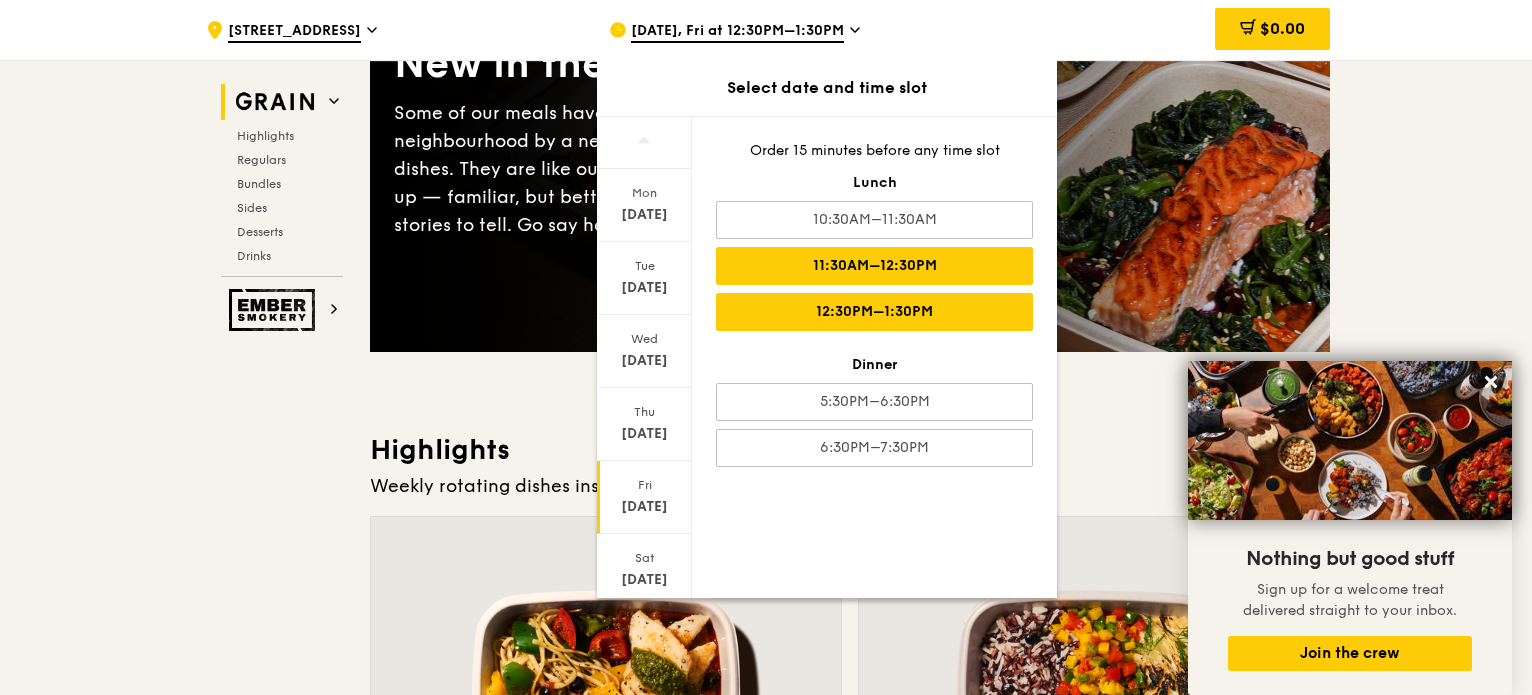 scroll, scrollTop: 300, scrollLeft: 0, axis: vertical 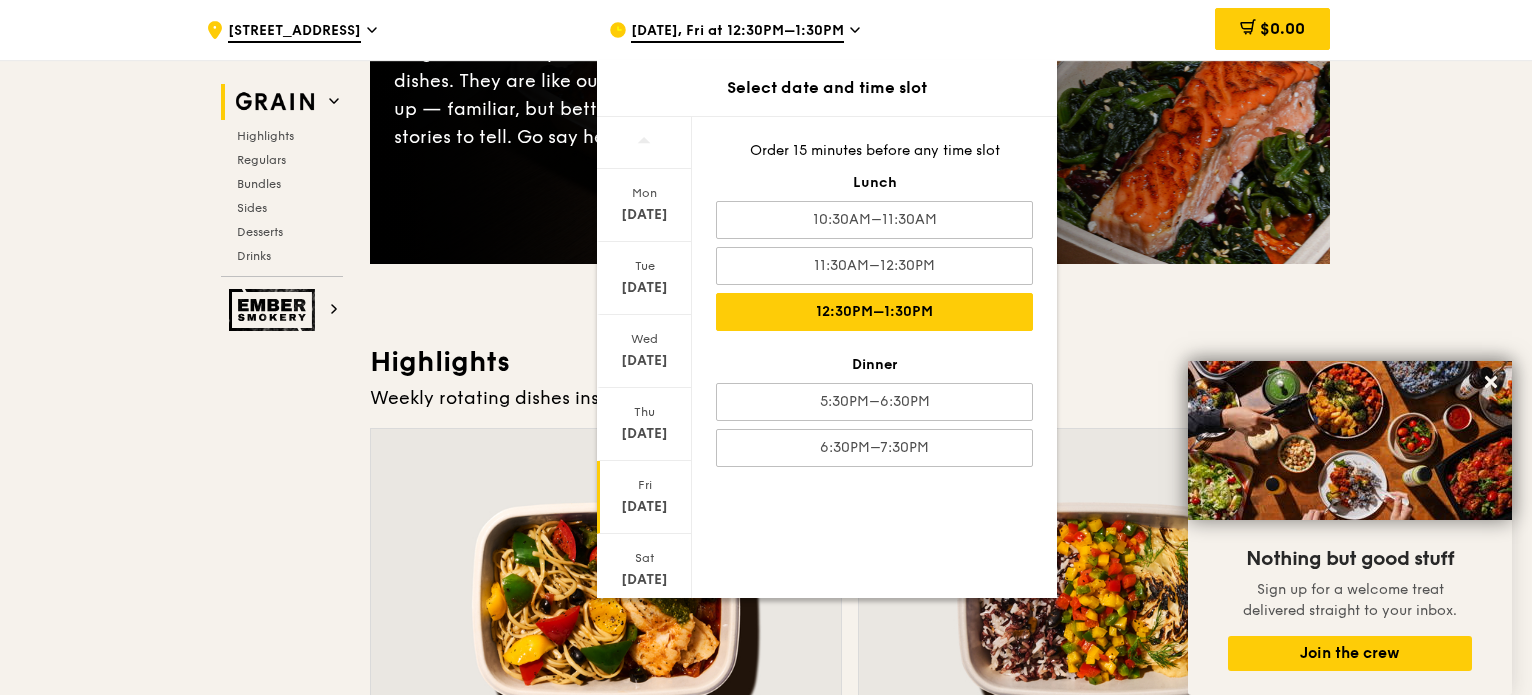 click on "Highlights" at bounding box center [850, 362] 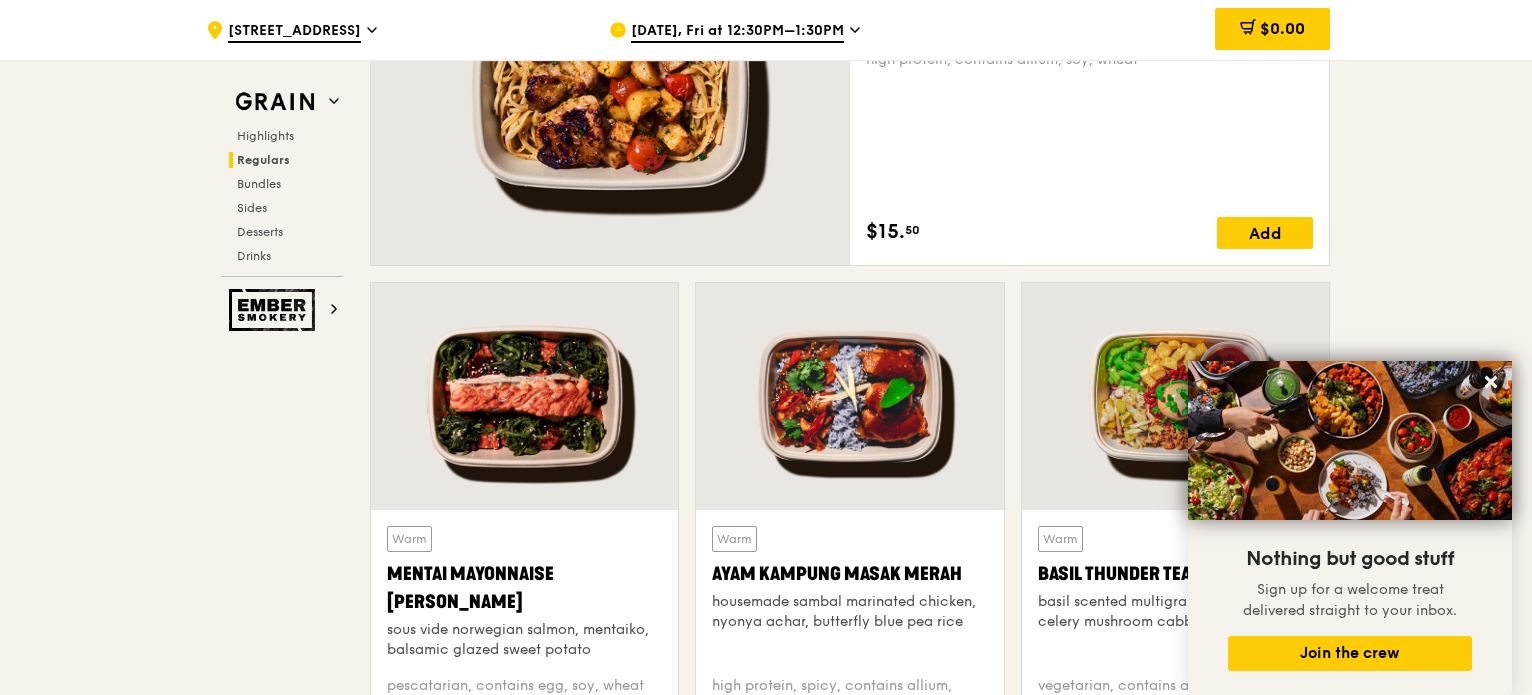 scroll, scrollTop: 1600, scrollLeft: 0, axis: vertical 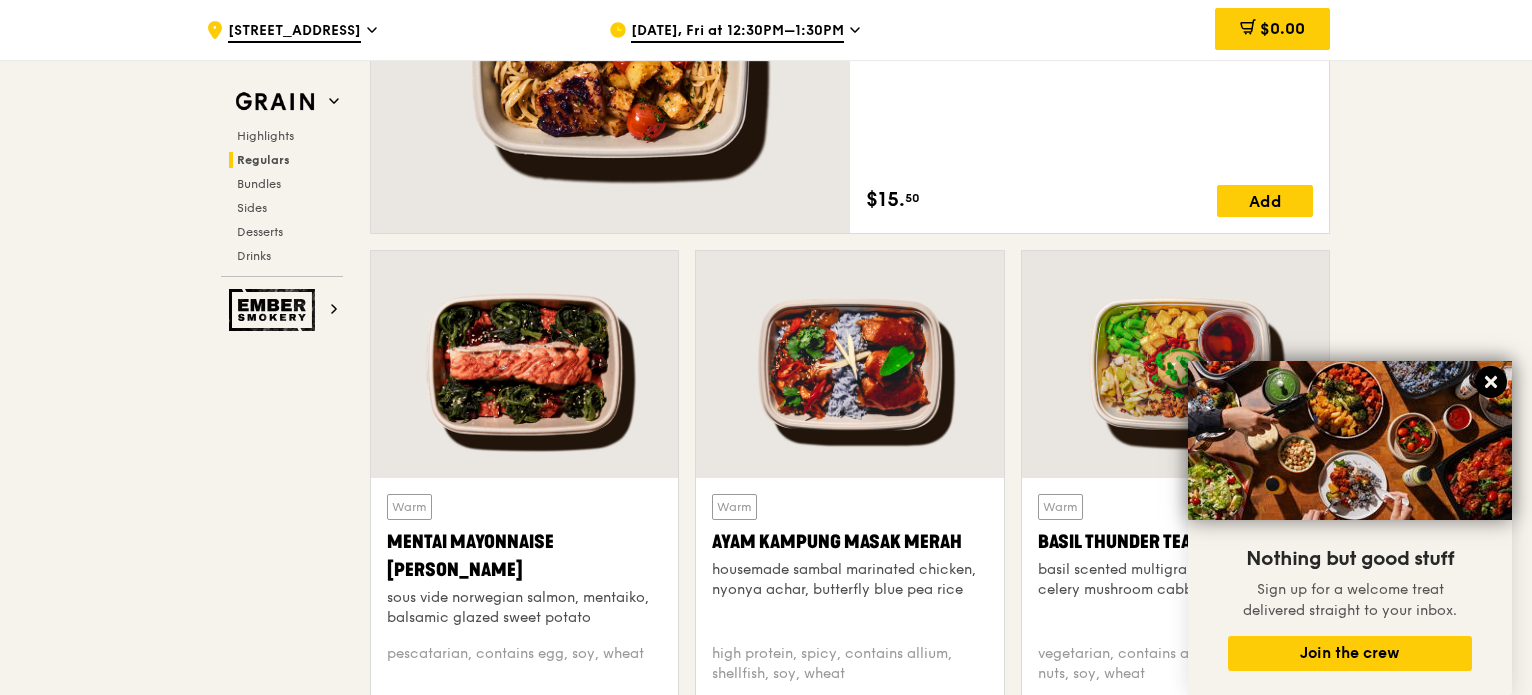 click 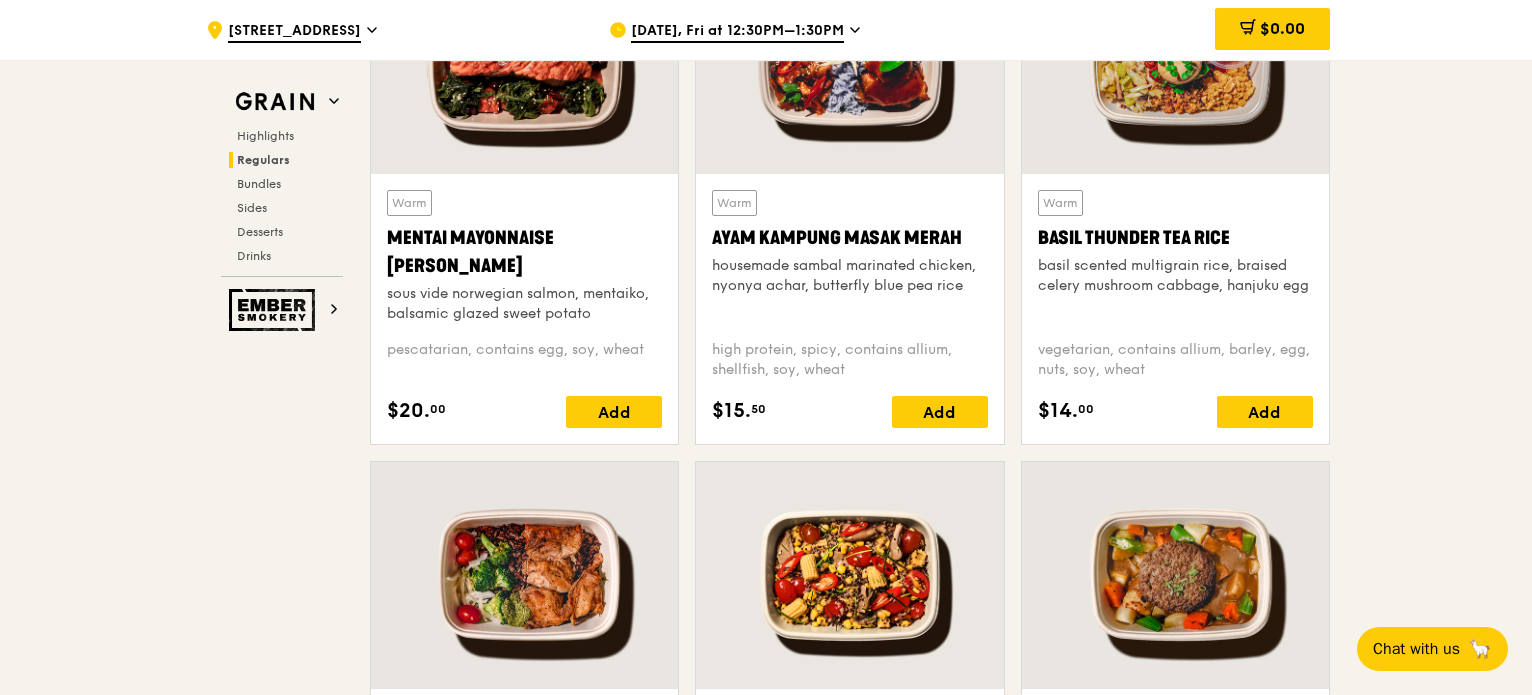 scroll, scrollTop: 1900, scrollLeft: 0, axis: vertical 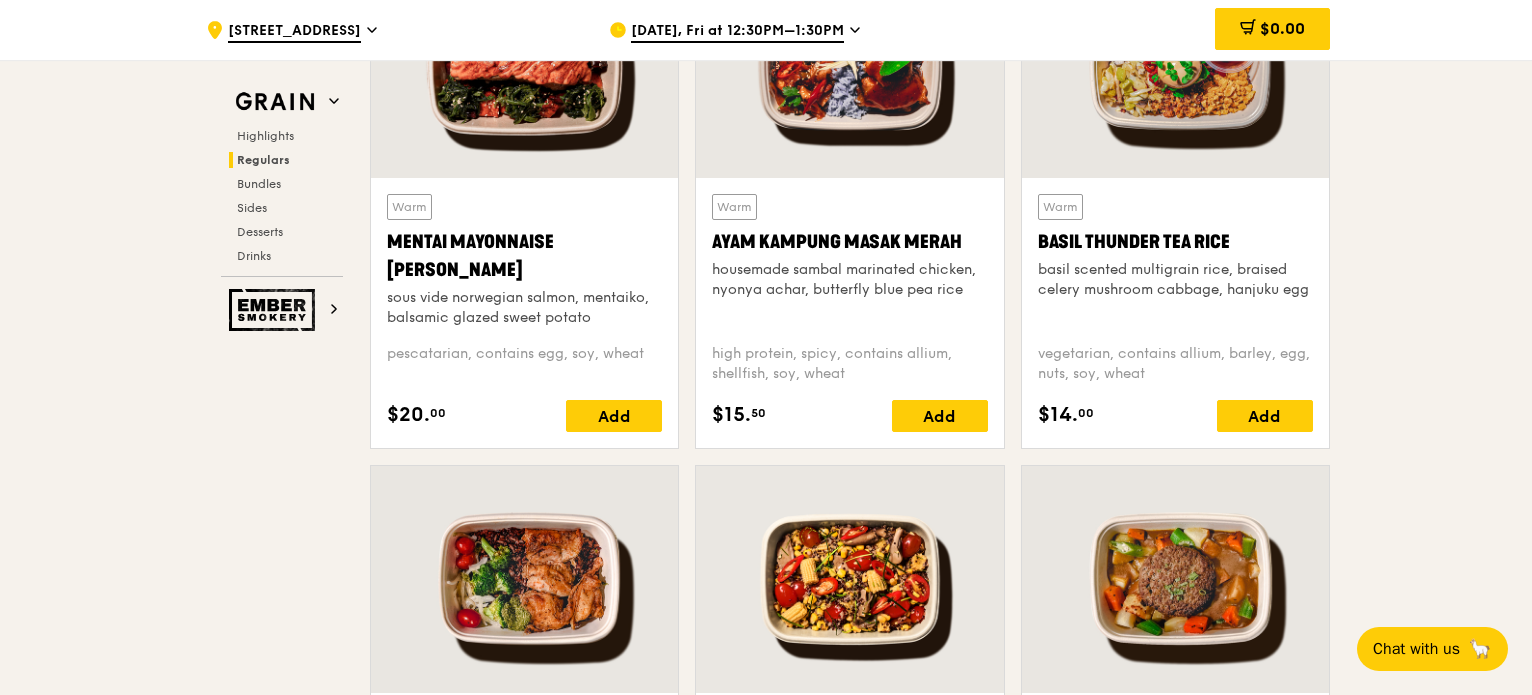 click on "sous vide norwegian salmon, mentaiko, balsamic glazed sweet potato" at bounding box center [524, 308] 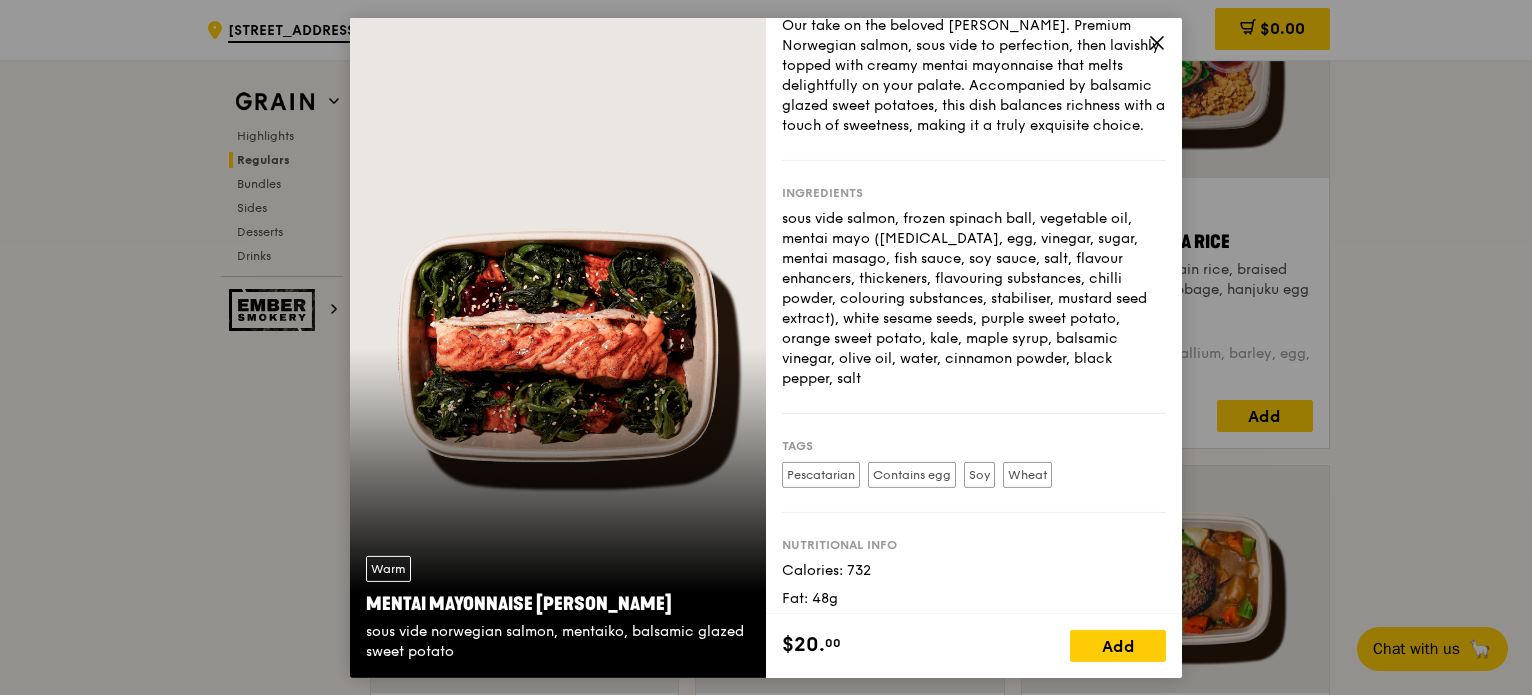 scroll, scrollTop: 100, scrollLeft: 0, axis: vertical 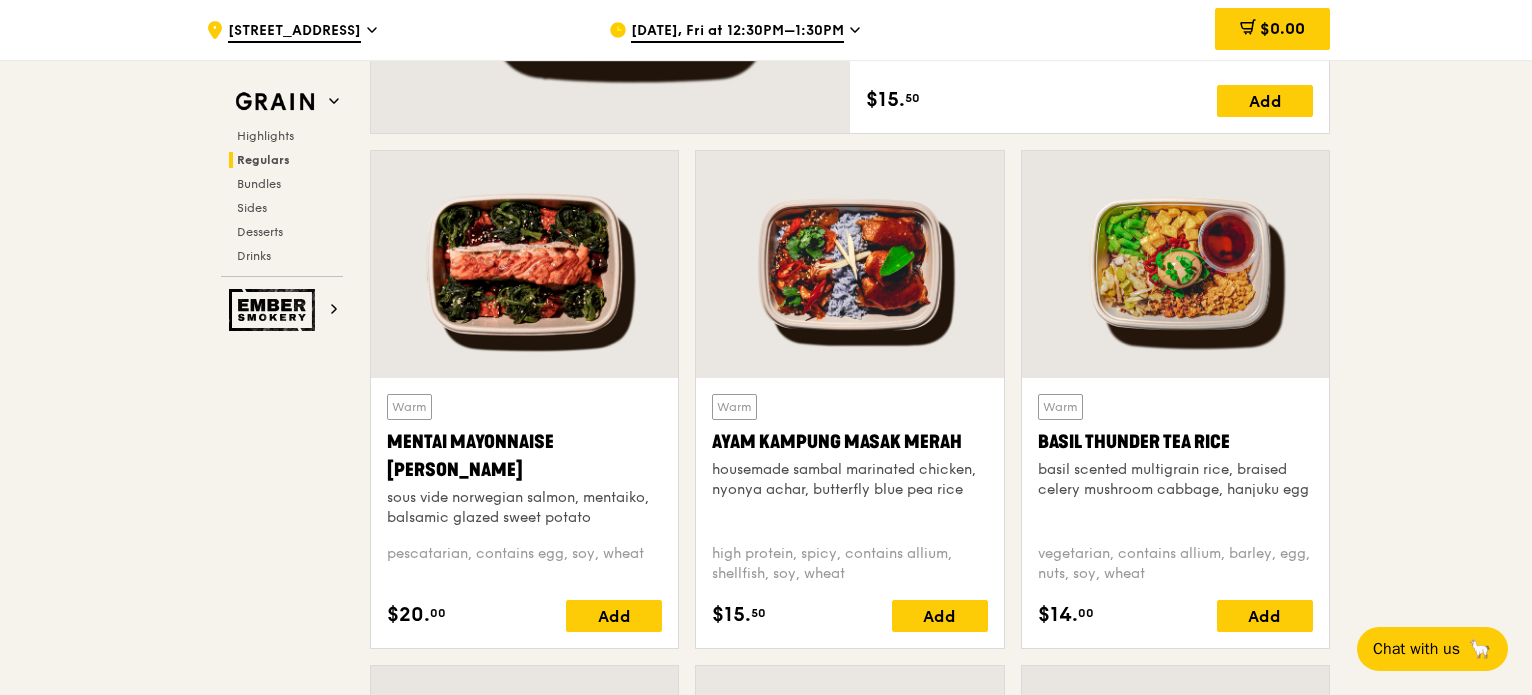 click on "Mentai Mayonnaise [PERSON_NAME]" at bounding box center (524, 456) 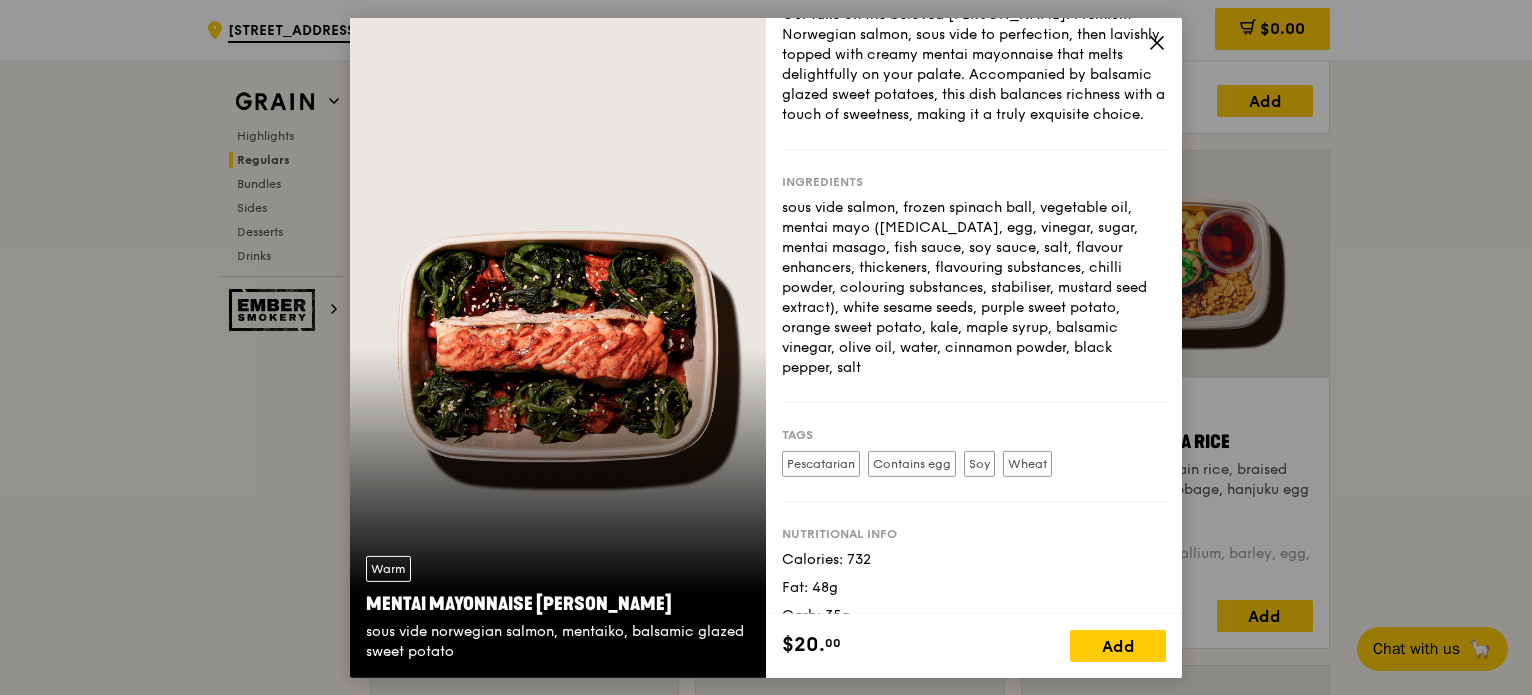 scroll, scrollTop: 0, scrollLeft: 0, axis: both 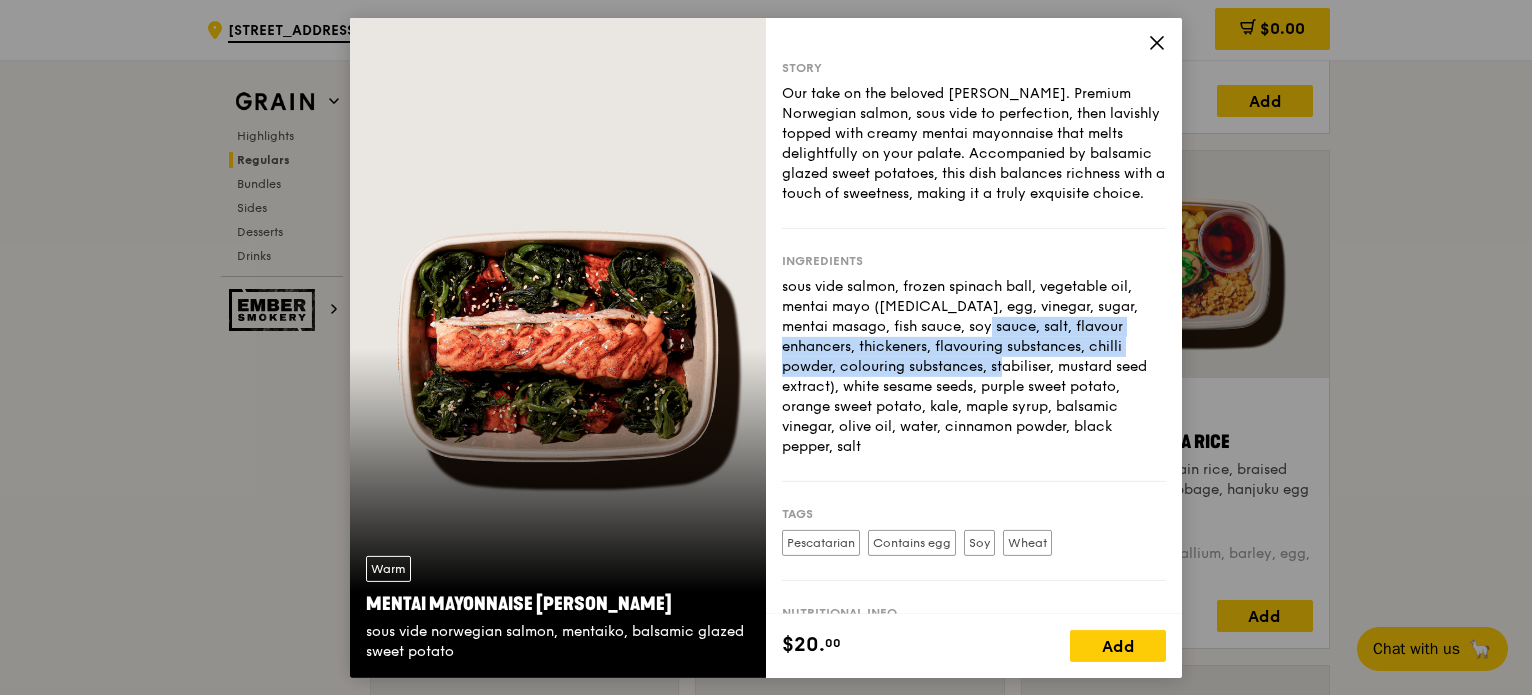 drag, startPoint x: 856, startPoint y: 349, endPoint x: 924, endPoint y: 396, distance: 82.661964 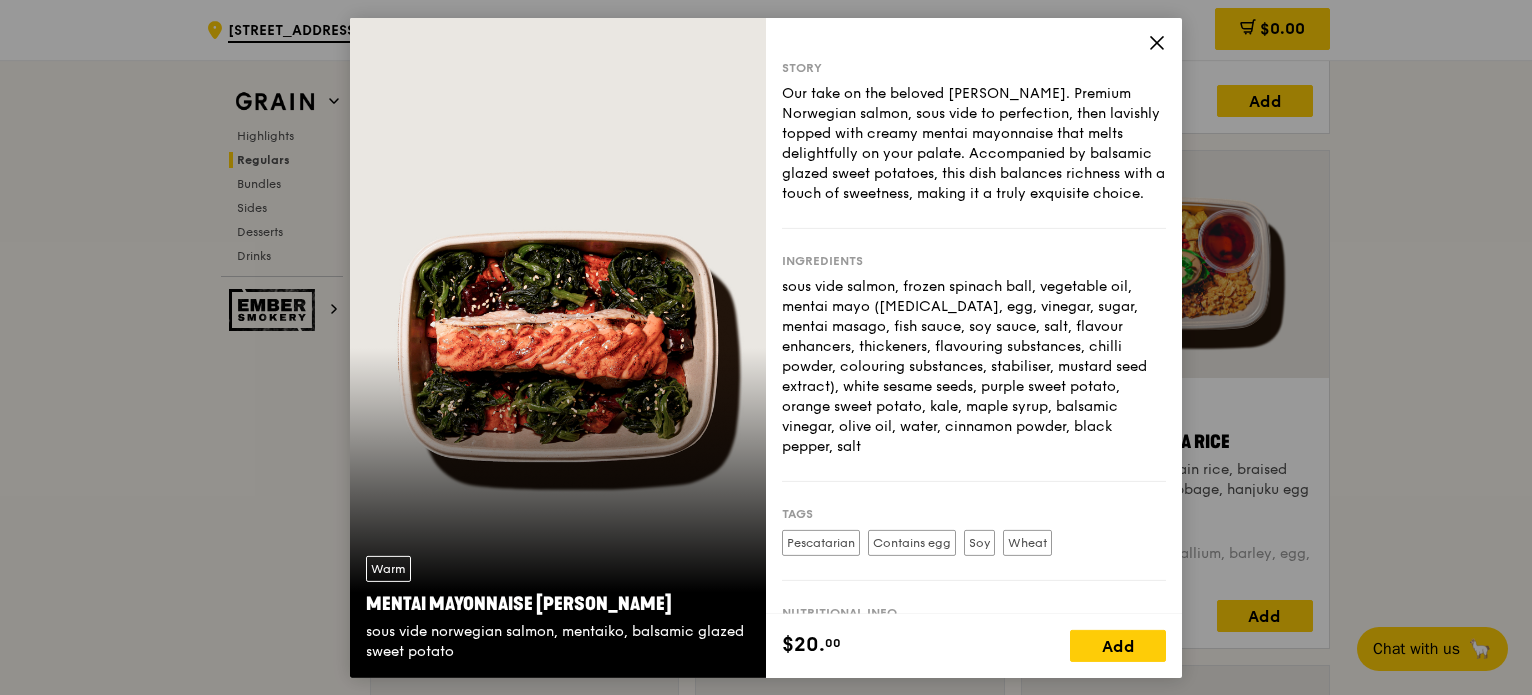 click on "sous vide salmon, frozen spinach ball, vegetable oil, mentai mayo ([MEDICAL_DATA], egg, vinegar, sugar, mentai masago, fish sauce, soy sauce, salt, flavour enhancers, thickeners, flavouring substances, chilli powder, colouring substances, stabiliser, mustard seed extract), white sesame seeds, purple sweet potato, orange sweet potato, kale, maple syrup, balsamic vinegar, olive oil, water, cinnamon powder, black pepper, salt" at bounding box center [974, 366] 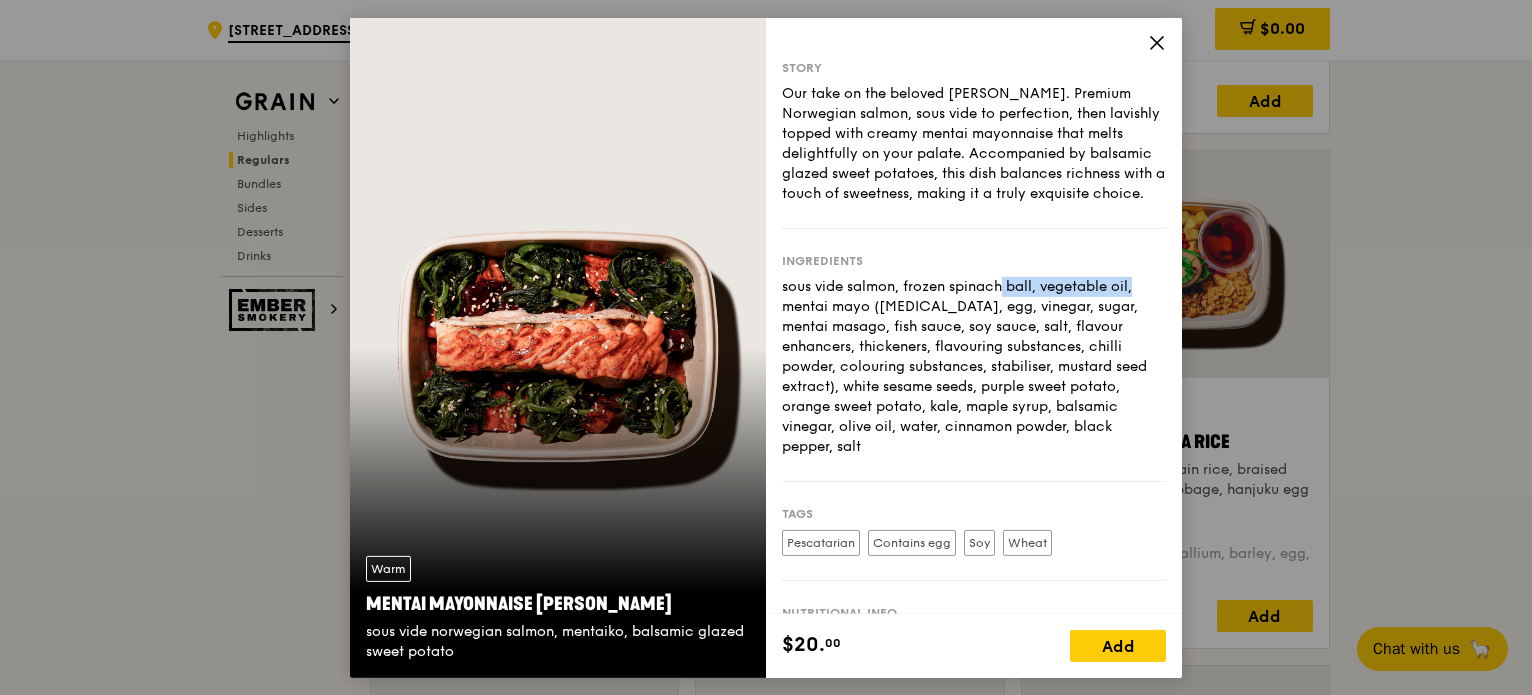 drag, startPoint x: 900, startPoint y: 301, endPoint x: 1040, endPoint y: 312, distance: 140.43147 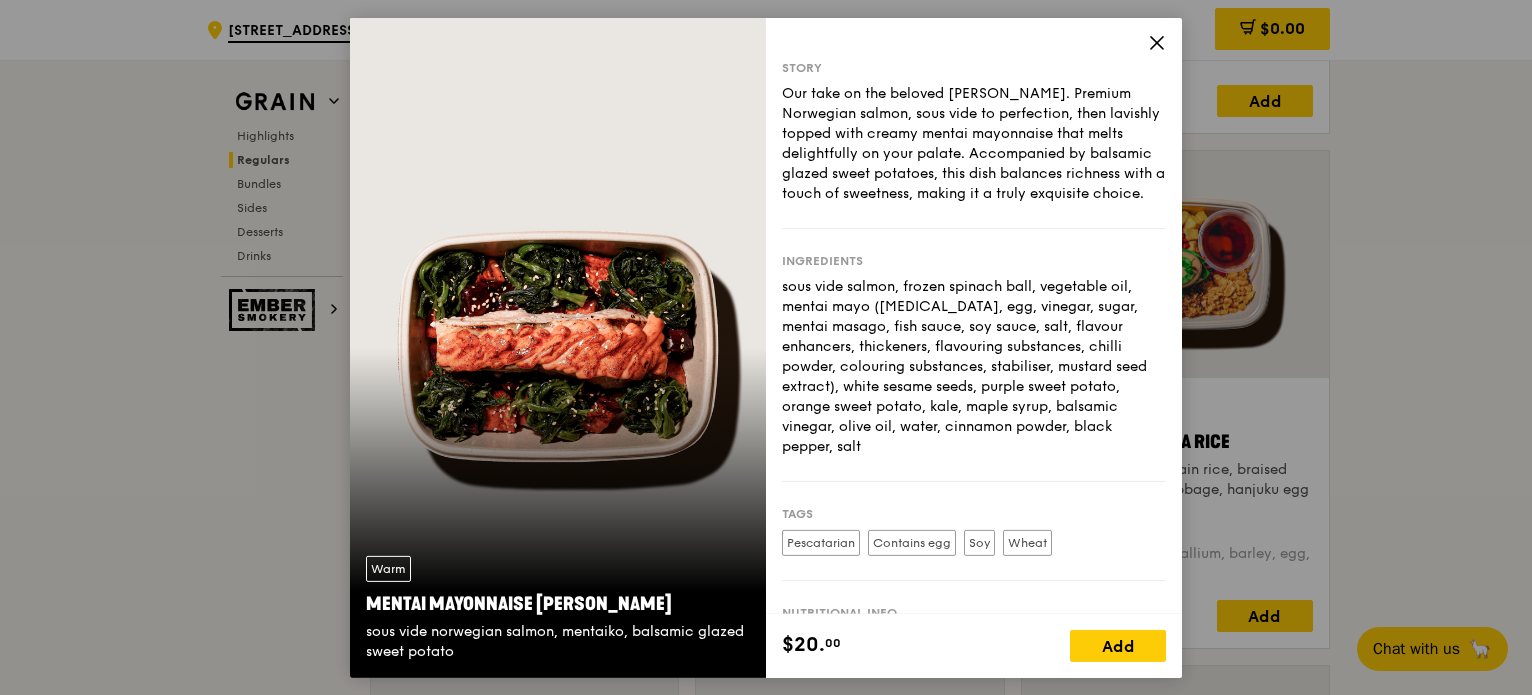 click on "sous vide salmon, frozen spinach ball, vegetable oil, mentai mayo ([MEDICAL_DATA], egg, vinegar, sugar, mentai masago, fish sauce, soy sauce, salt, flavour enhancers, thickeners, flavouring substances, chilli powder, colouring substances, stabiliser, mustard seed extract), white sesame seeds, purple sweet potato, orange sweet potato, kale, maple syrup, balsamic vinegar, olive oil, water, cinnamon powder, black pepper, salt" at bounding box center (974, 366) 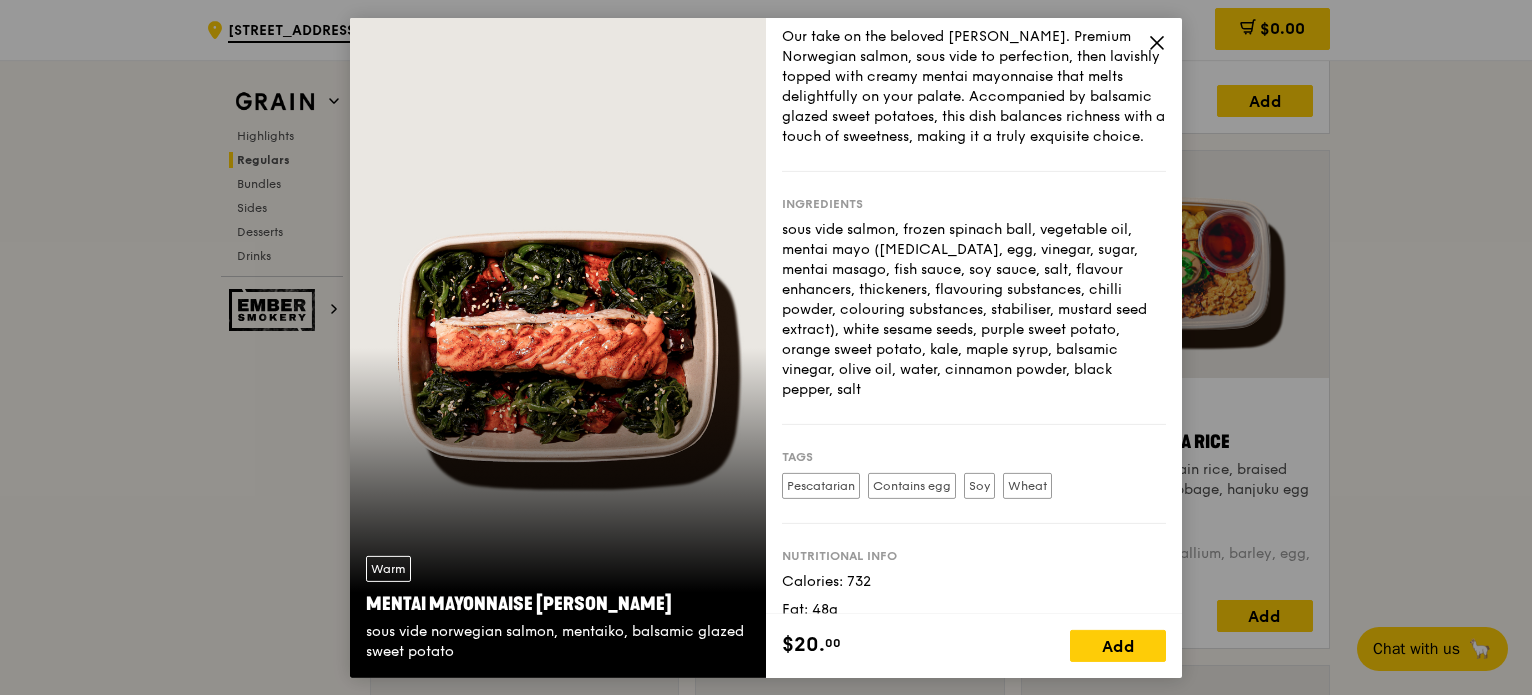 scroll, scrollTop: 100, scrollLeft: 0, axis: vertical 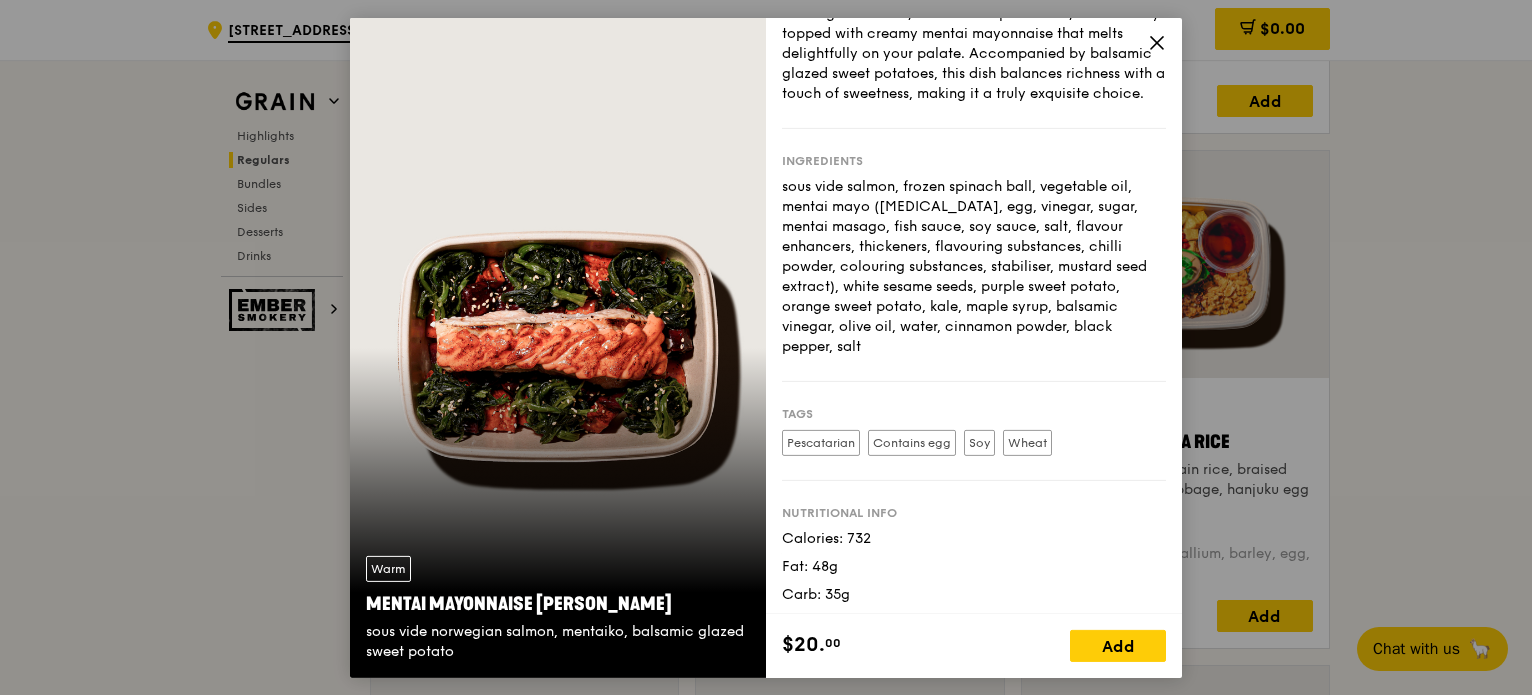 click on "Tags" at bounding box center [974, 413] 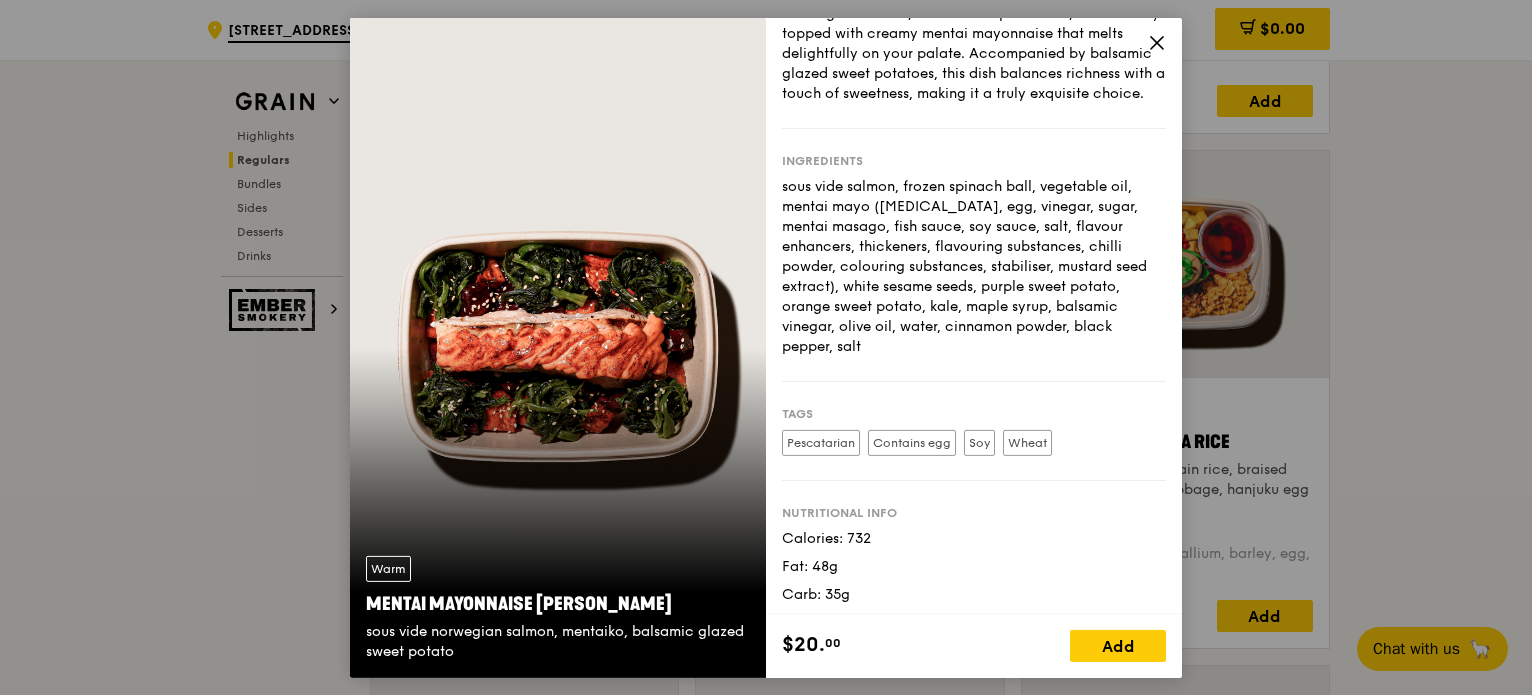 click on "sous vide salmon, frozen spinach ball, vegetable oil, mentai mayo ([MEDICAL_DATA], egg, vinegar, sugar, mentai masago, fish sauce, soy sauce, salt, flavour enhancers, thickeners, flavouring substances, chilli powder, colouring substances, stabiliser, mustard seed extract), white sesame seeds, purple sweet potato, orange sweet potato, kale, maple syrup, balsamic vinegar, olive oil, water, cinnamon powder, black pepper, salt" at bounding box center [974, 266] 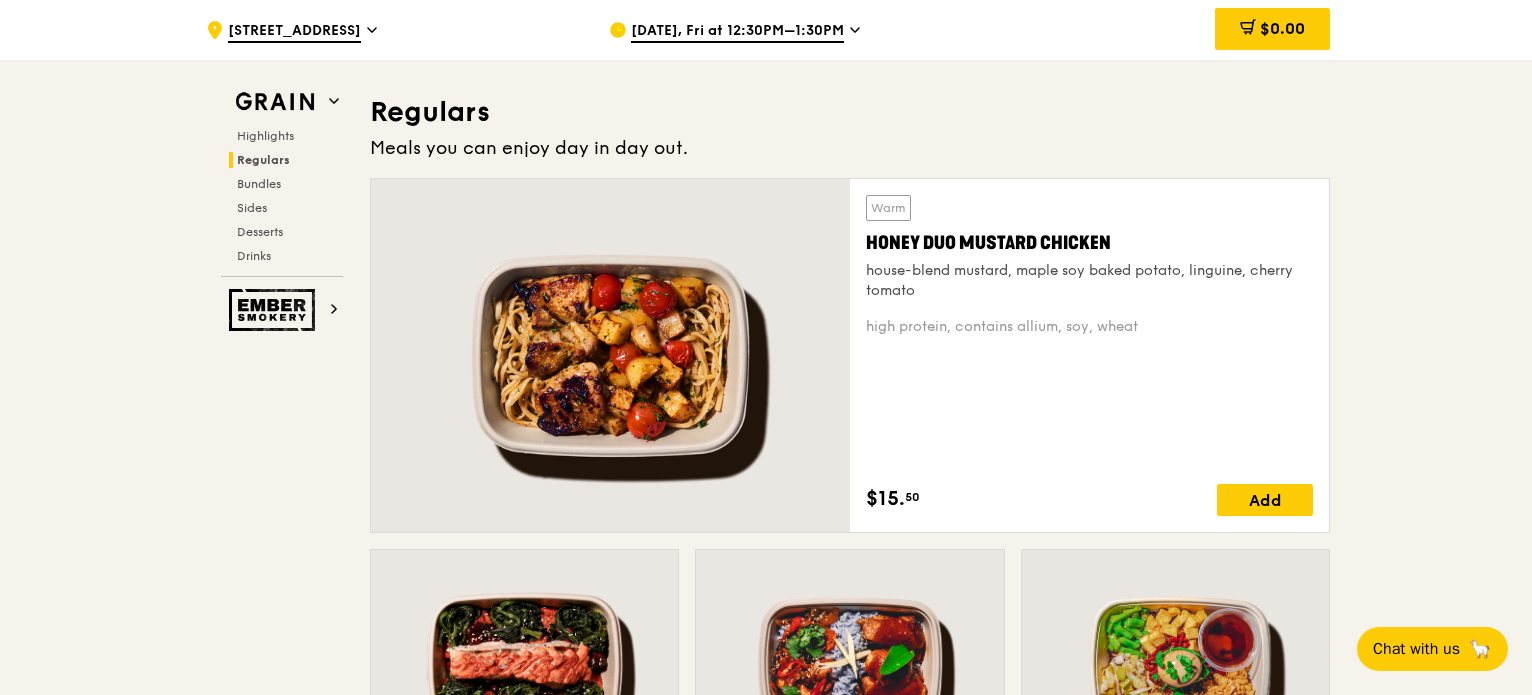 scroll, scrollTop: 1300, scrollLeft: 0, axis: vertical 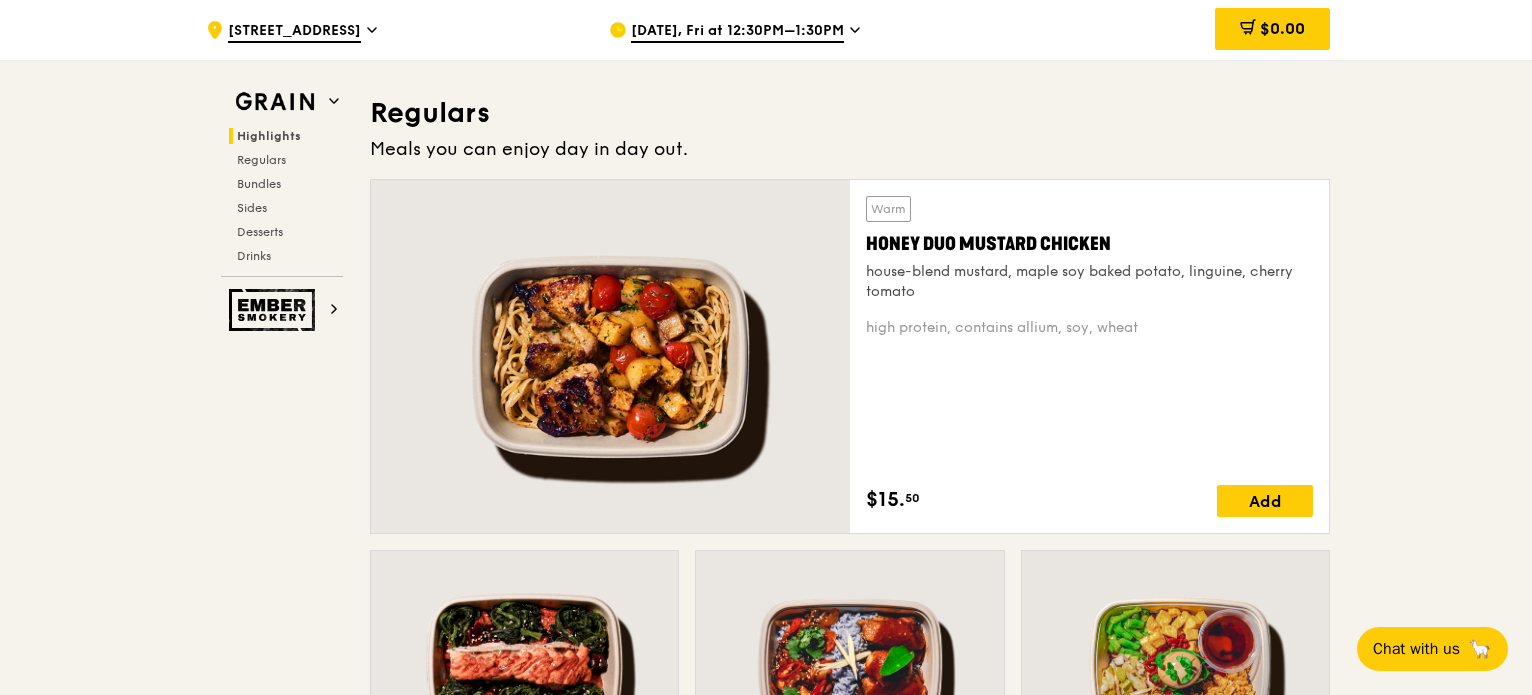 click on "Warm
Honey Duo Mustard Chicken
house-blend mustard, maple soy baked potato, linguine, cherry tomato
high protein, contains allium, soy, wheat
$15.
50
Add" at bounding box center [1089, 356] 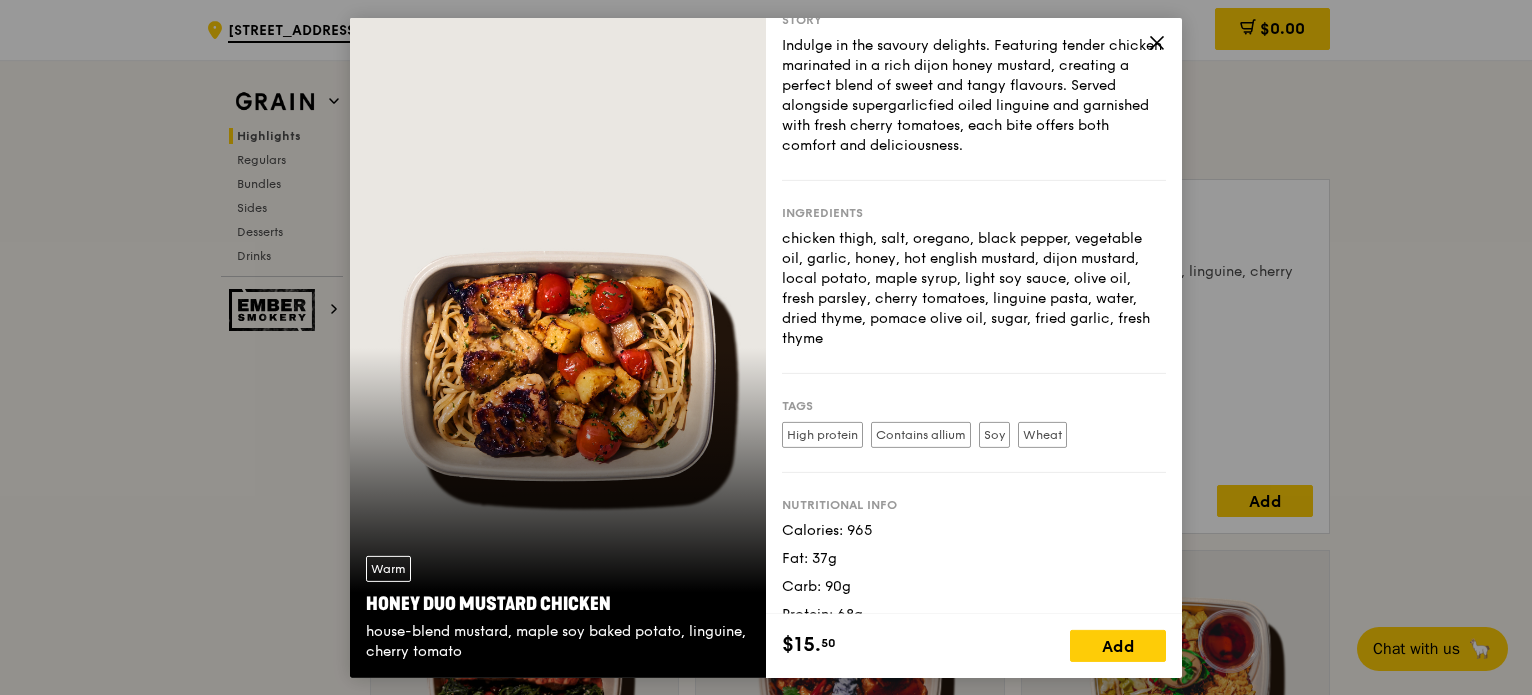 scroll, scrollTop: 73, scrollLeft: 0, axis: vertical 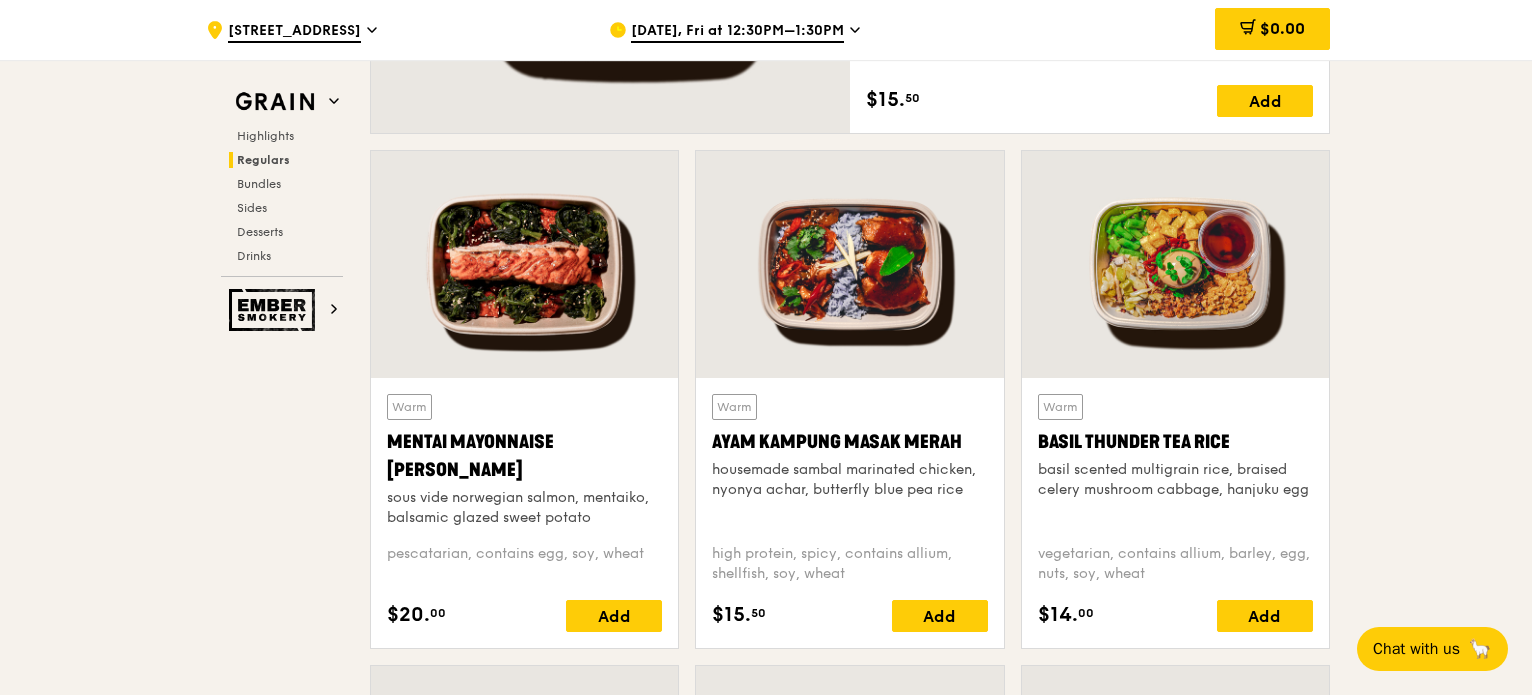 click at bounding box center (524, 264) 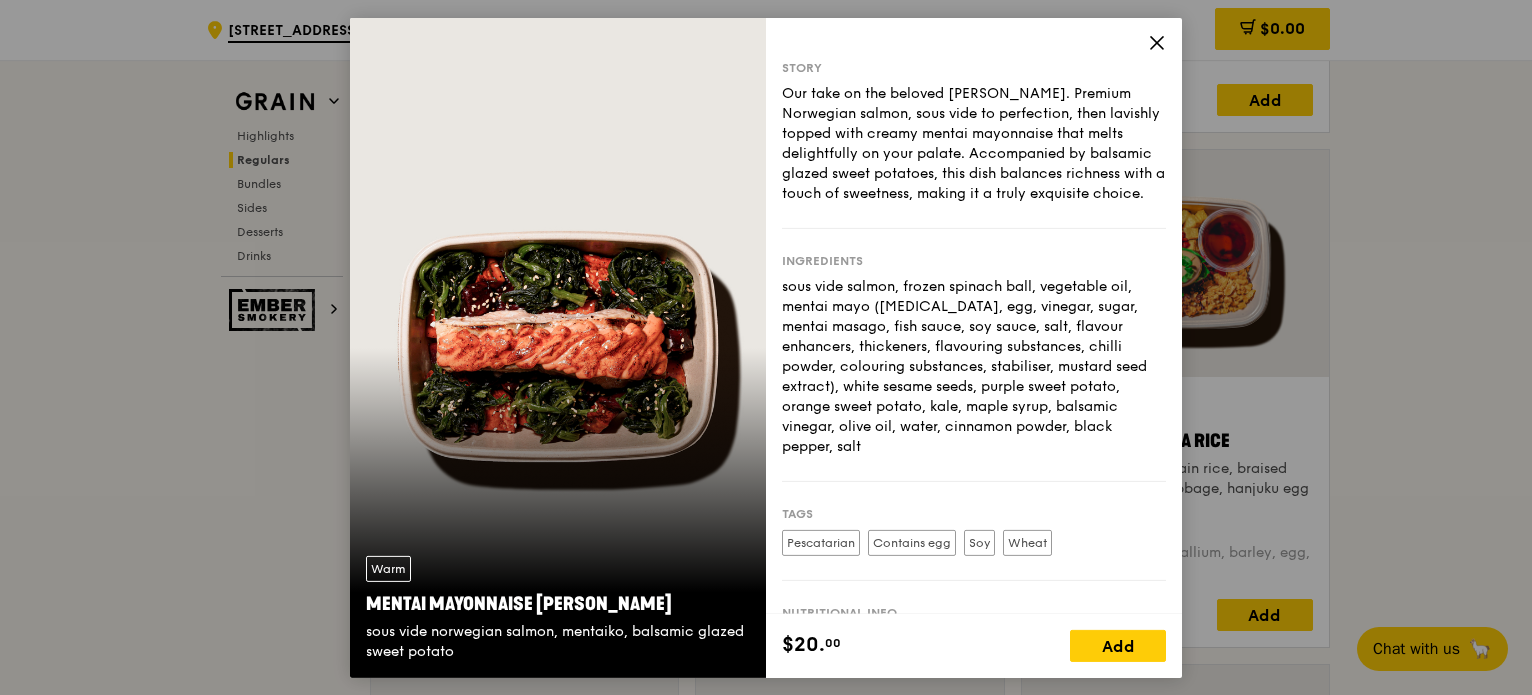 scroll, scrollTop: 1600, scrollLeft: 0, axis: vertical 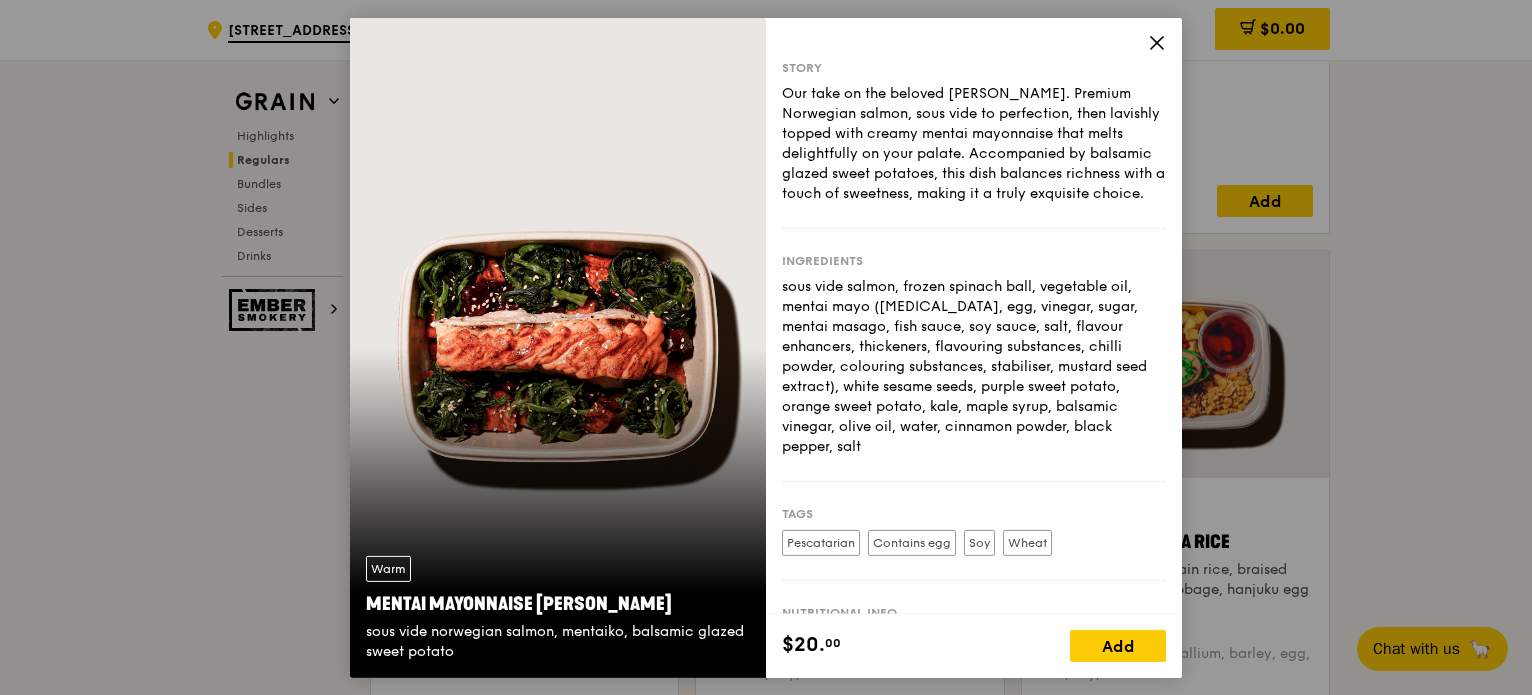 click 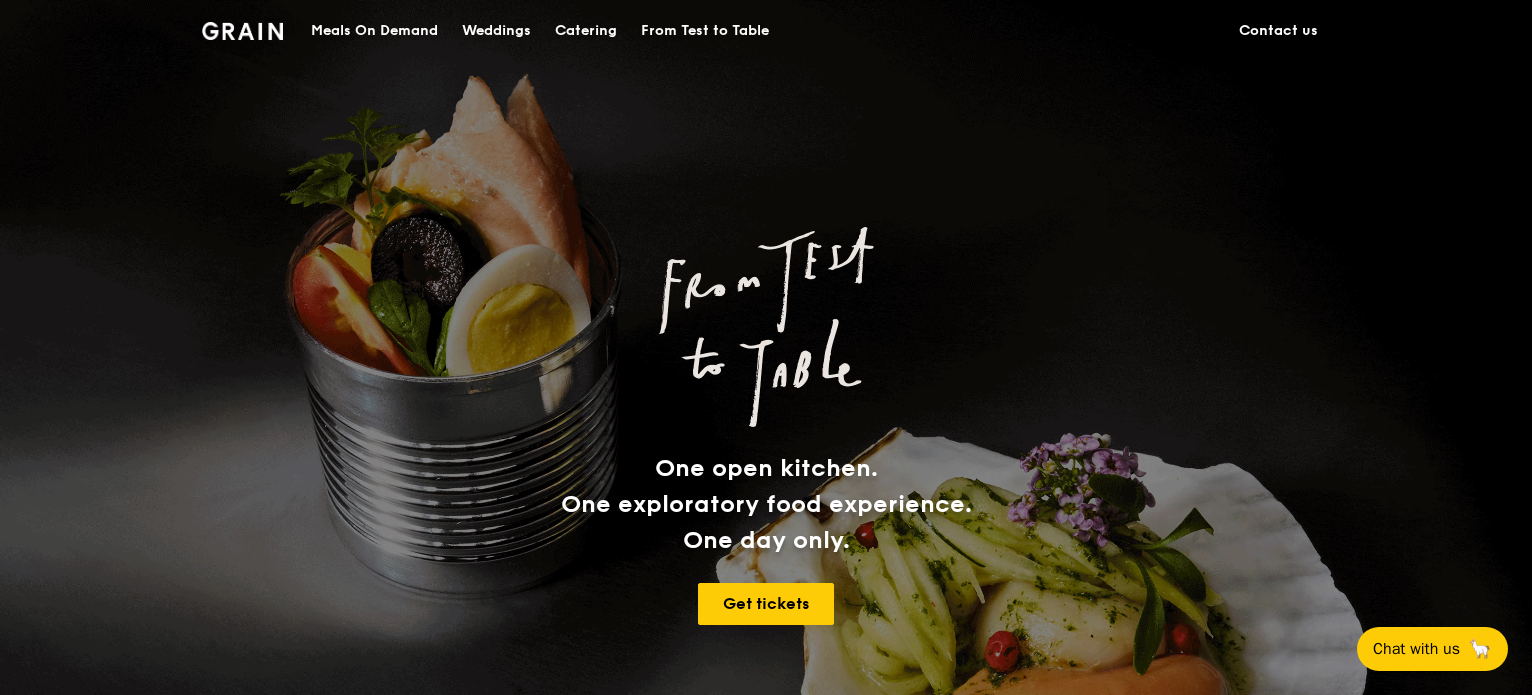 scroll, scrollTop: 0, scrollLeft: 0, axis: both 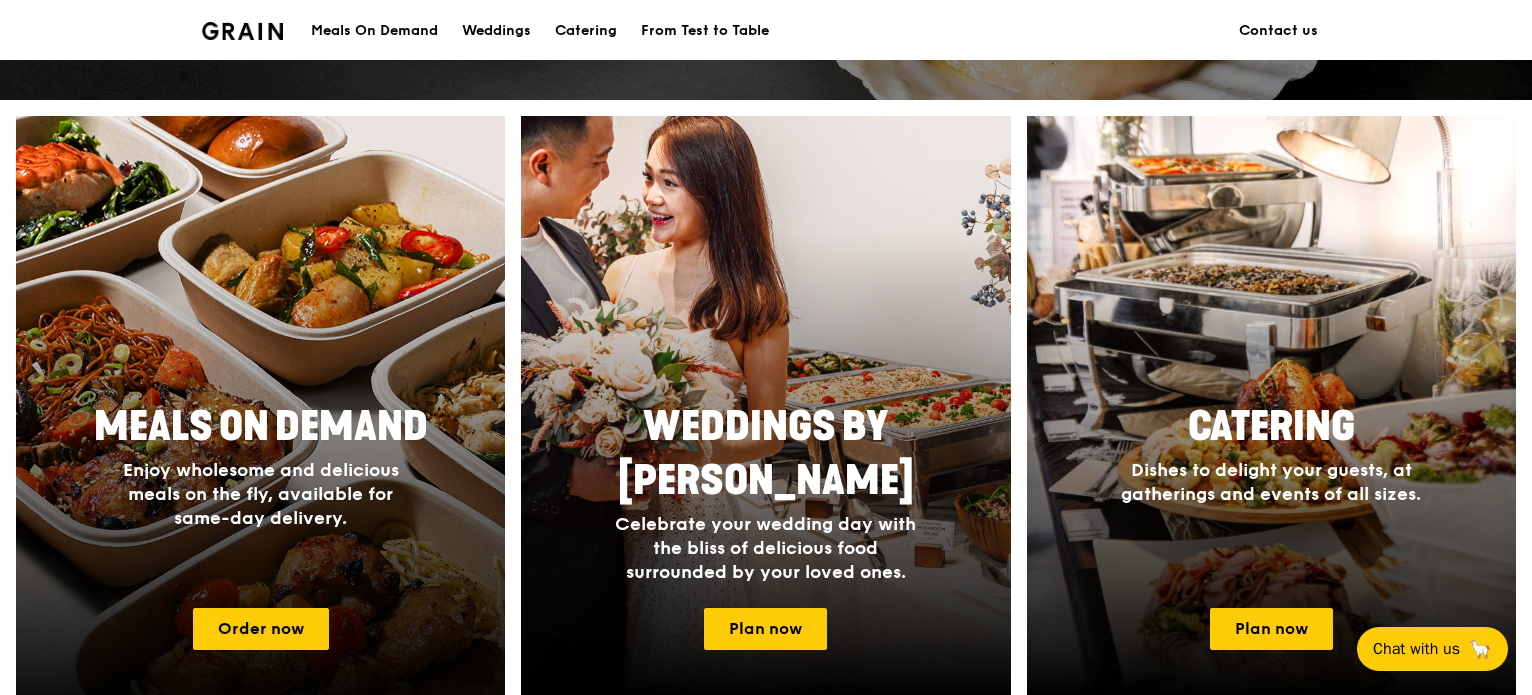 click at bounding box center (261, 407) 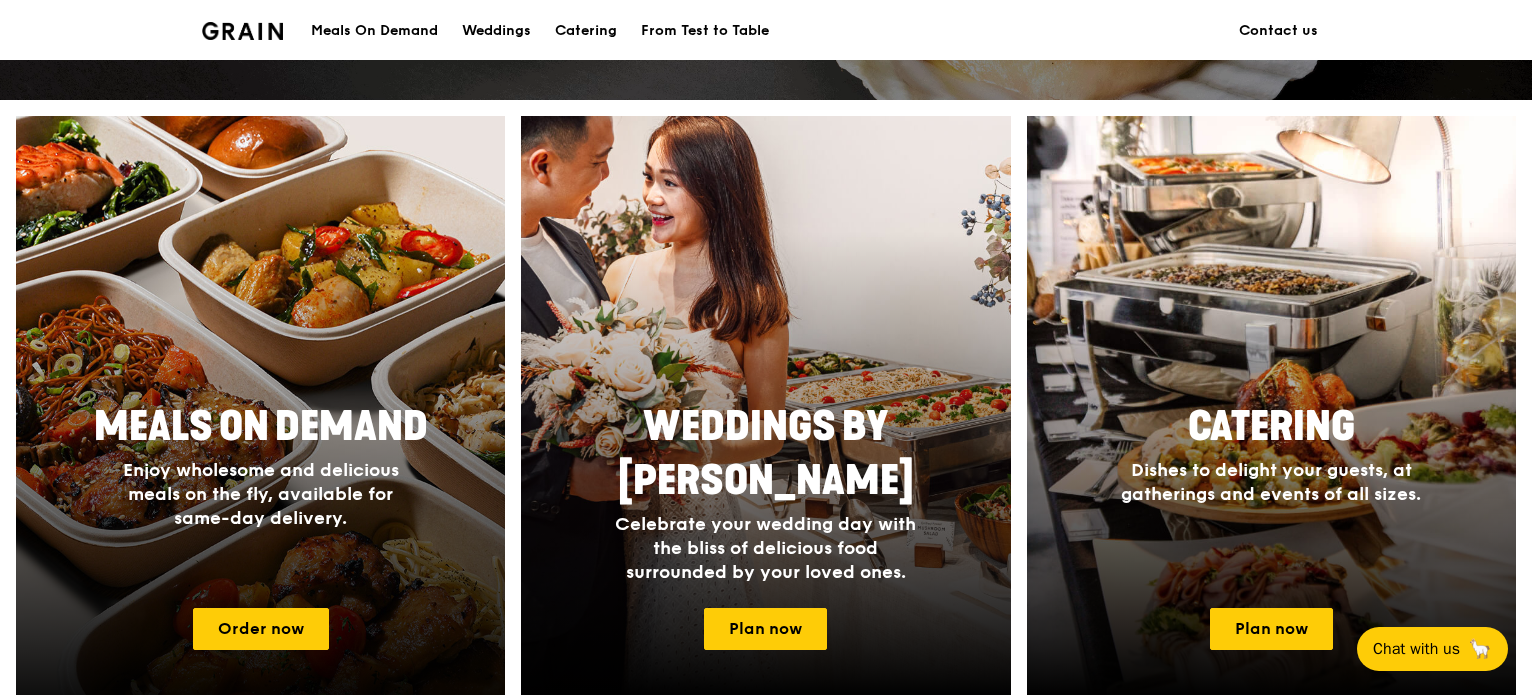 scroll, scrollTop: 0, scrollLeft: 0, axis: both 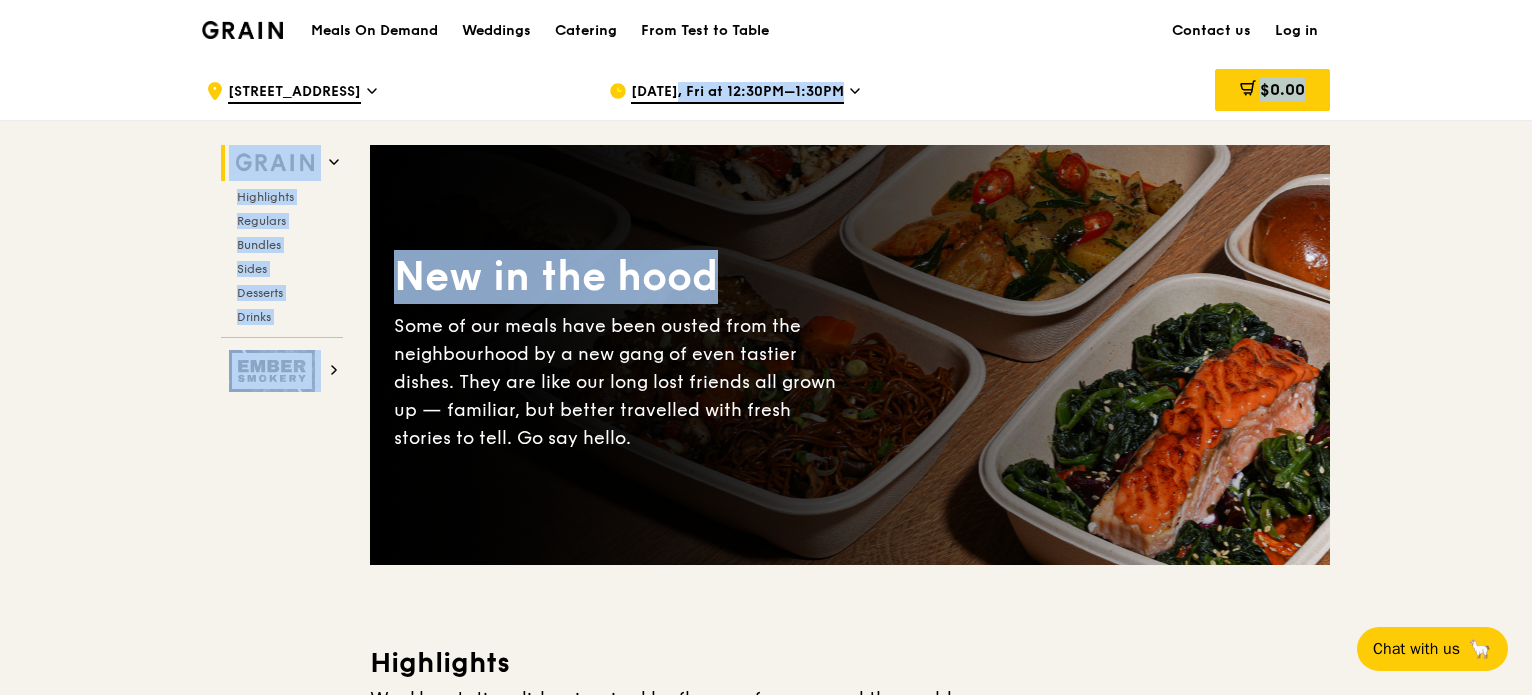 drag, startPoint x: 652, startPoint y: 92, endPoint x: 1069, endPoint y: 299, distance: 465.5513 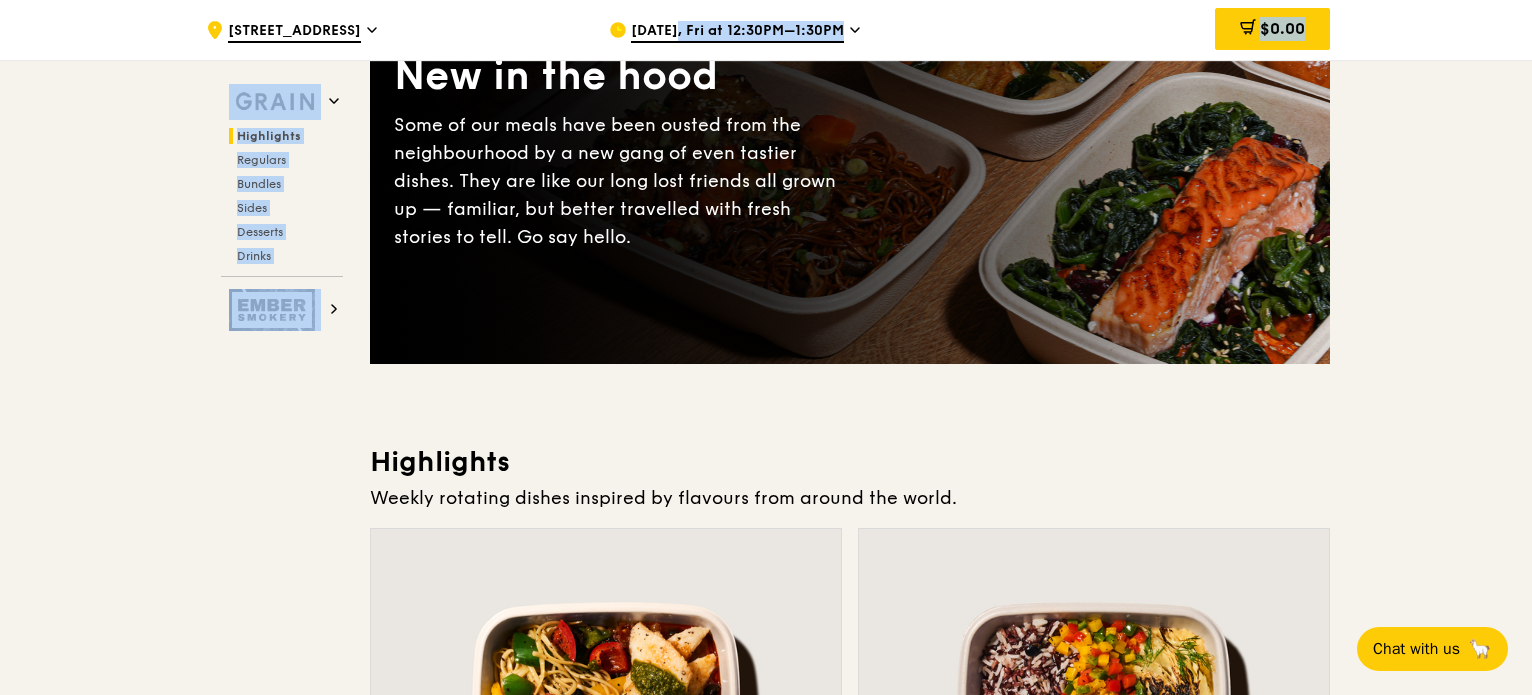 scroll, scrollTop: 100, scrollLeft: 0, axis: vertical 